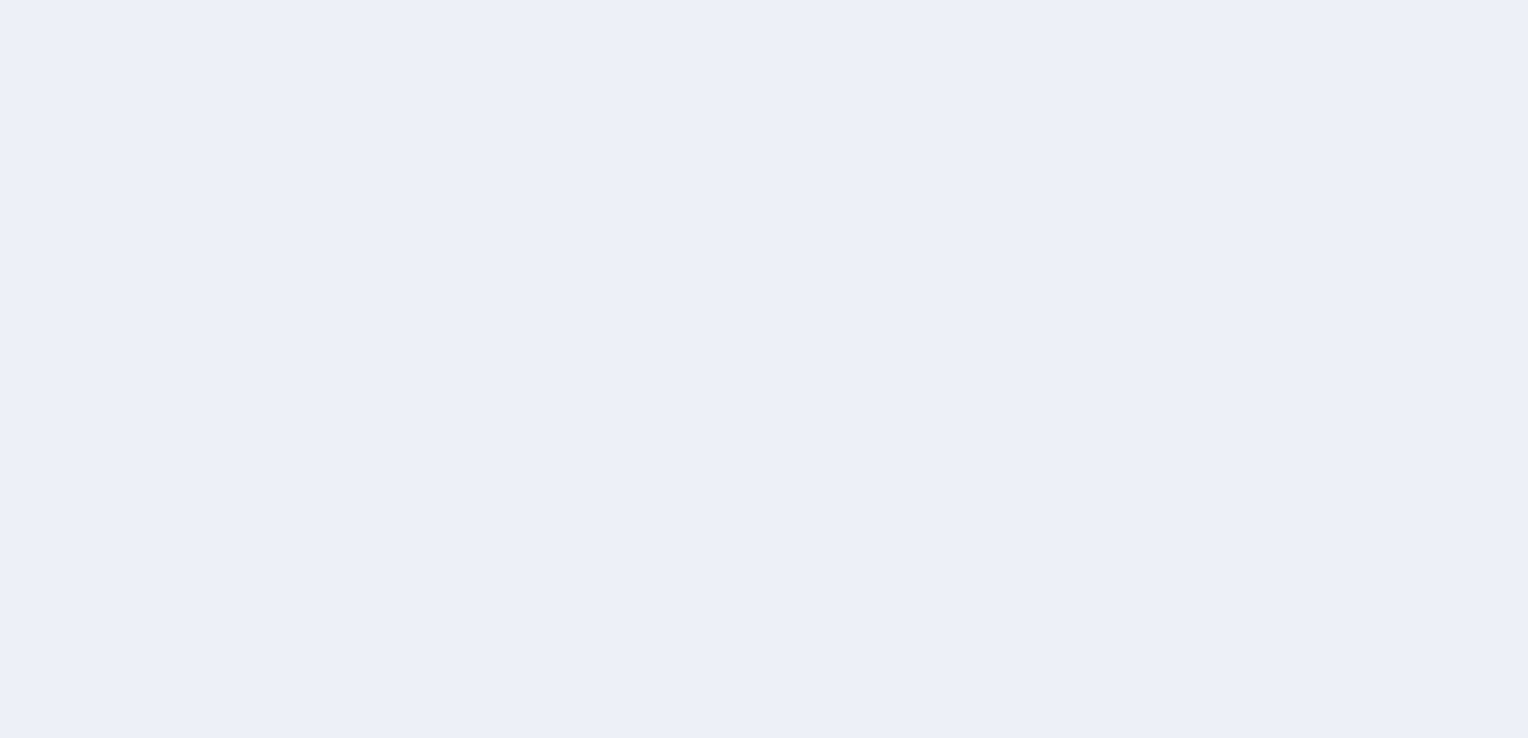 scroll, scrollTop: 0, scrollLeft: 0, axis: both 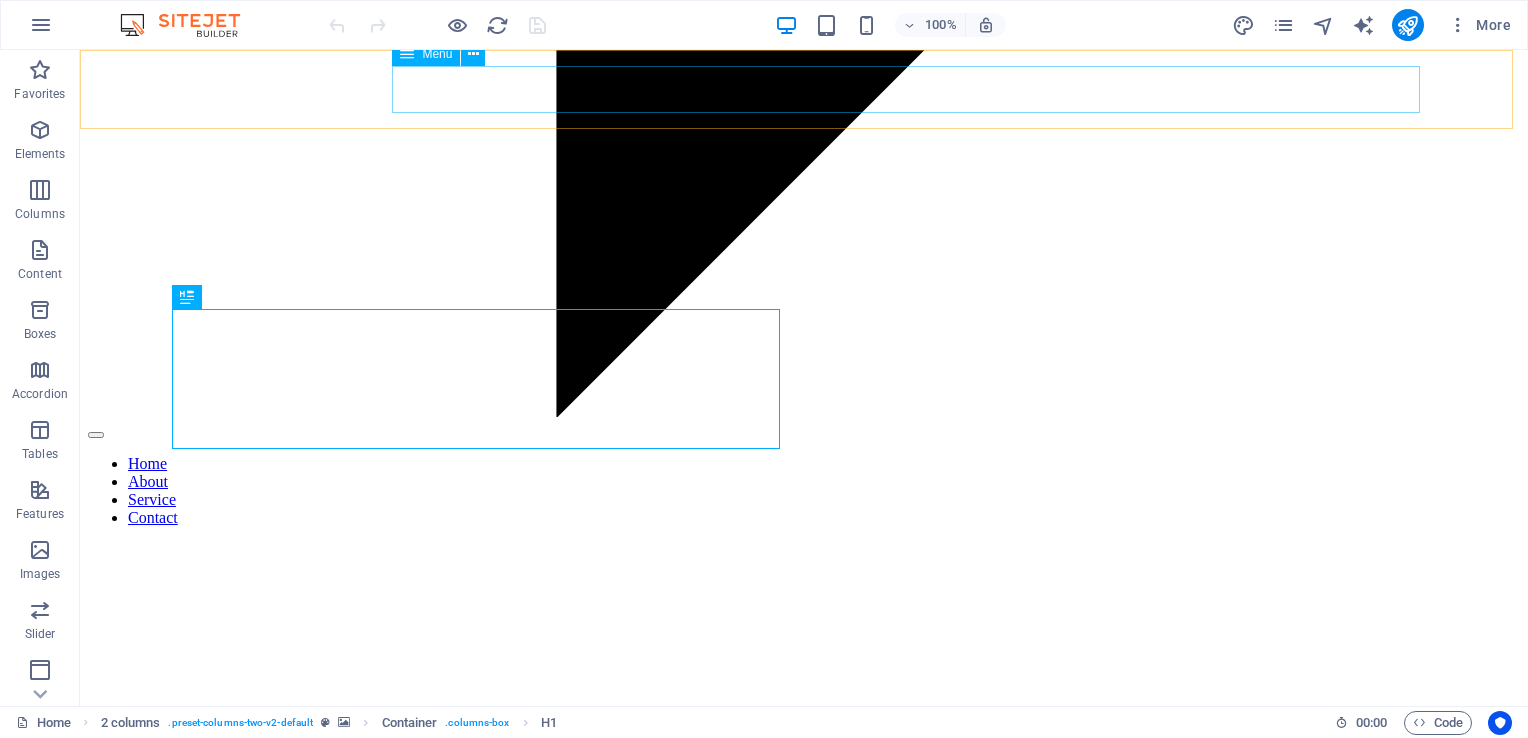 click on "Home About Service Contact" at bounding box center (804, 491) 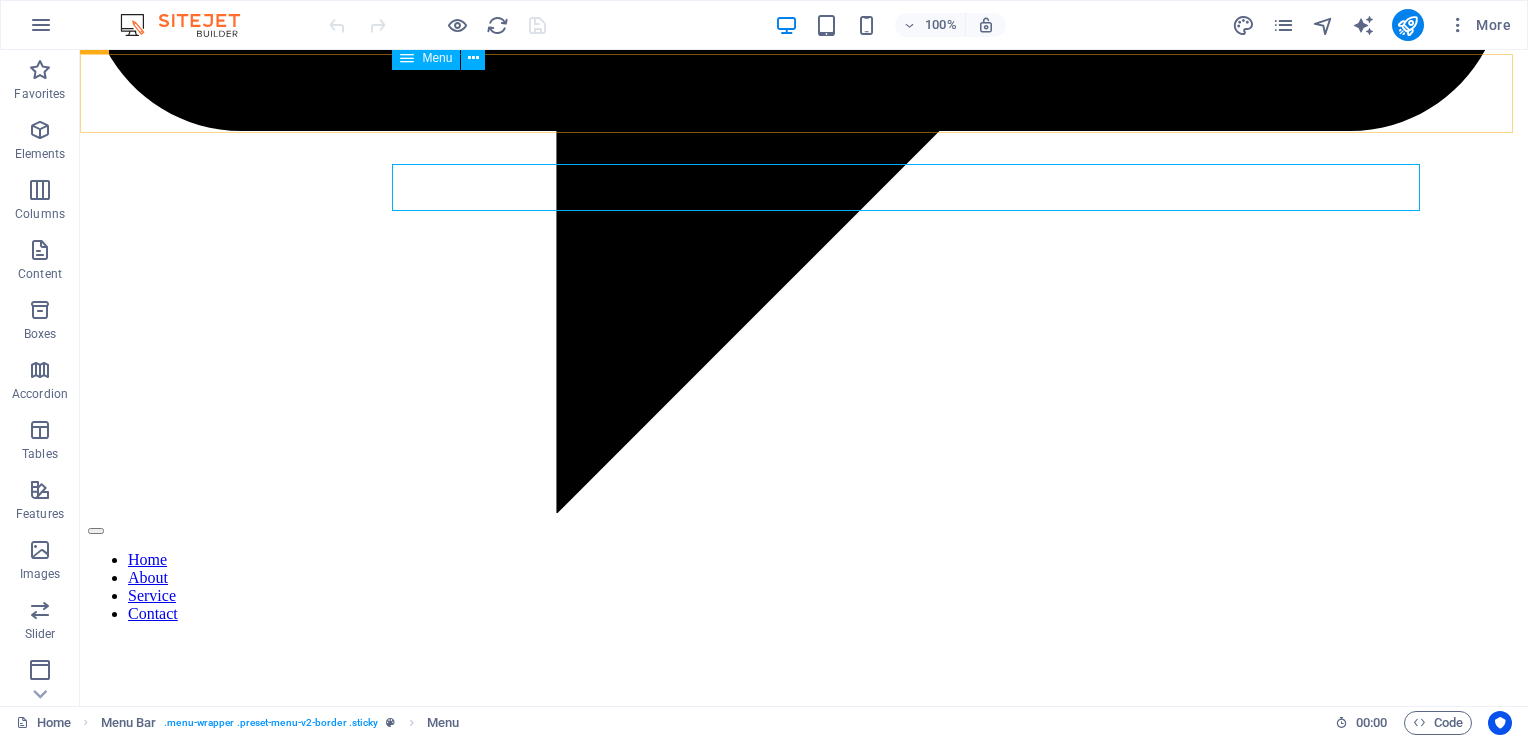 scroll, scrollTop: 988, scrollLeft: 0, axis: vertical 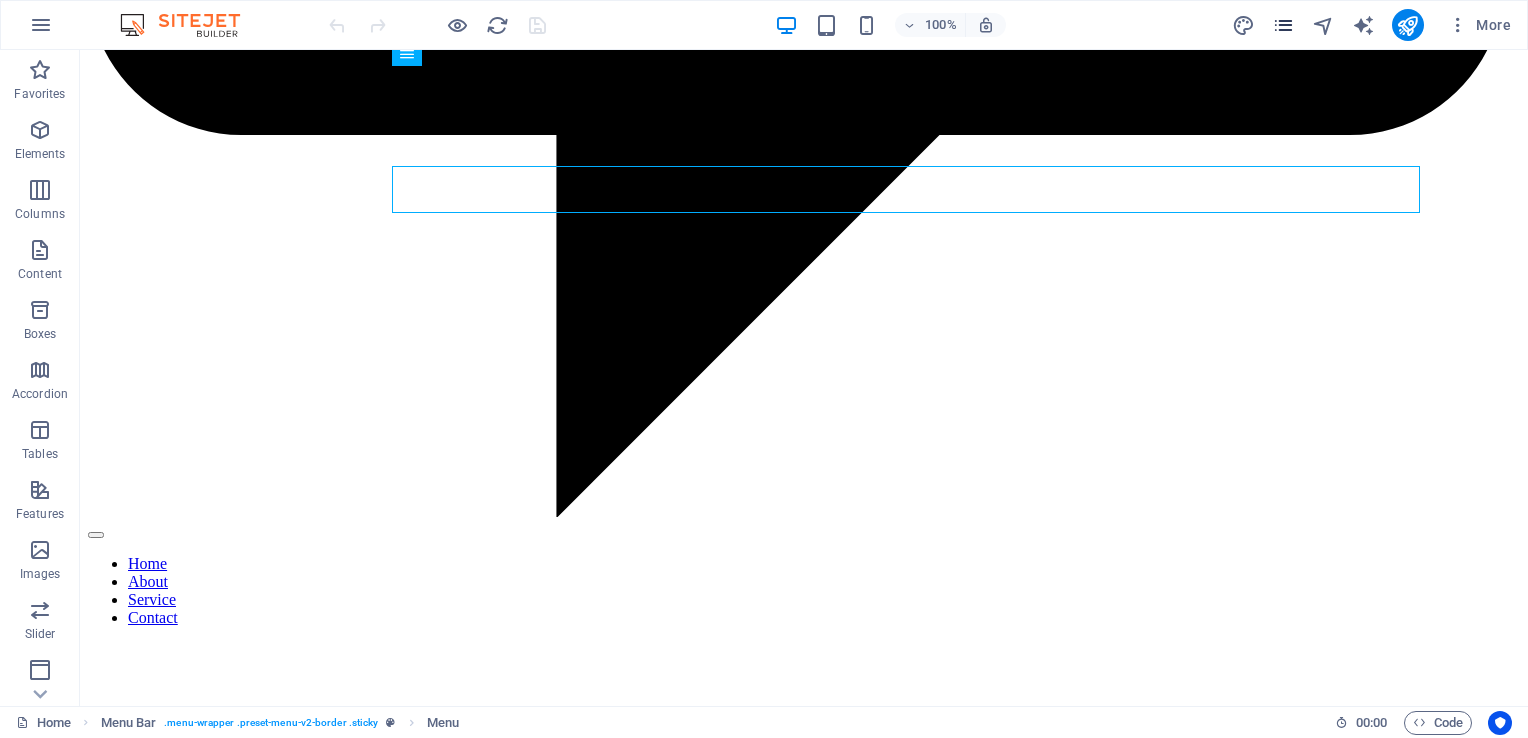click at bounding box center [1283, 25] 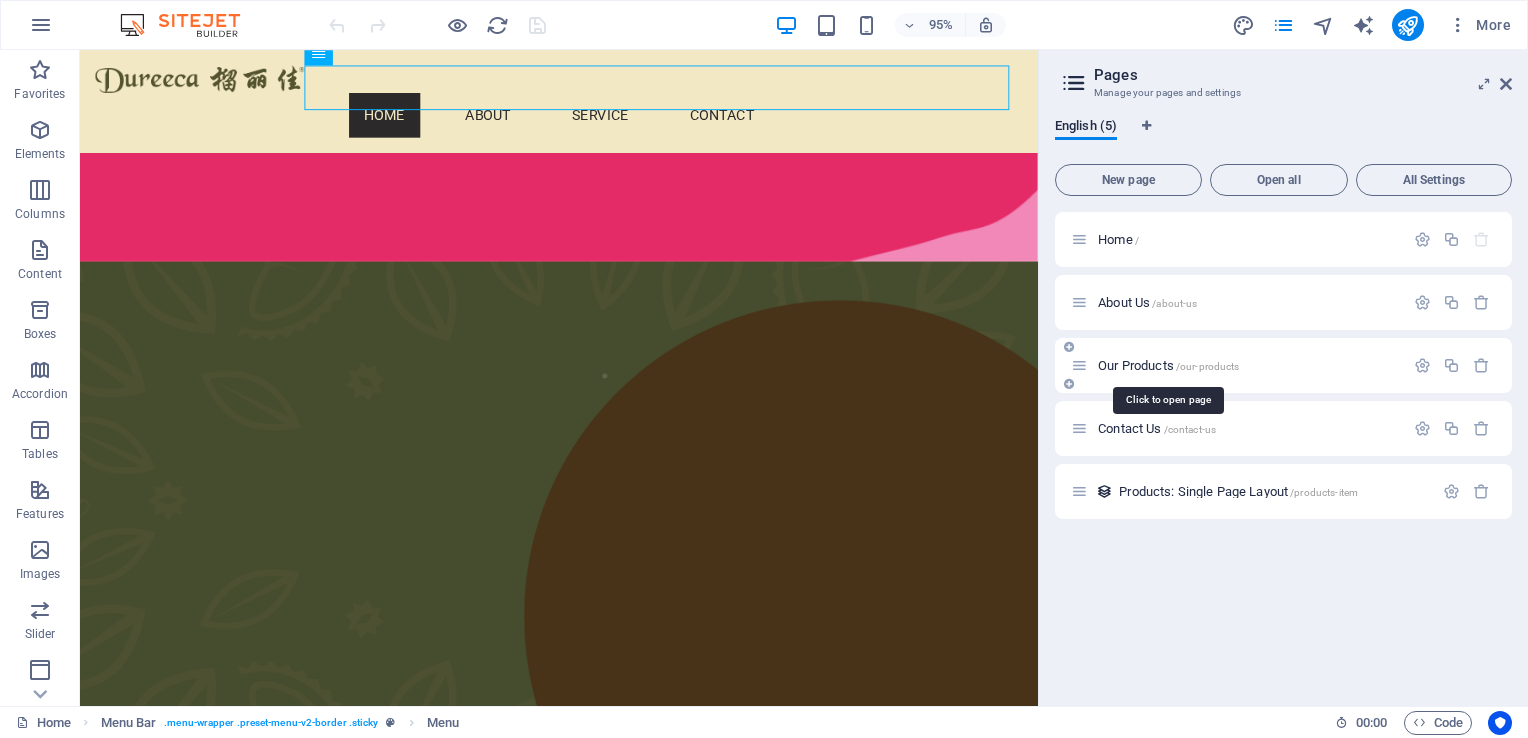 click on "Our Products /our-products" at bounding box center [1168, 365] 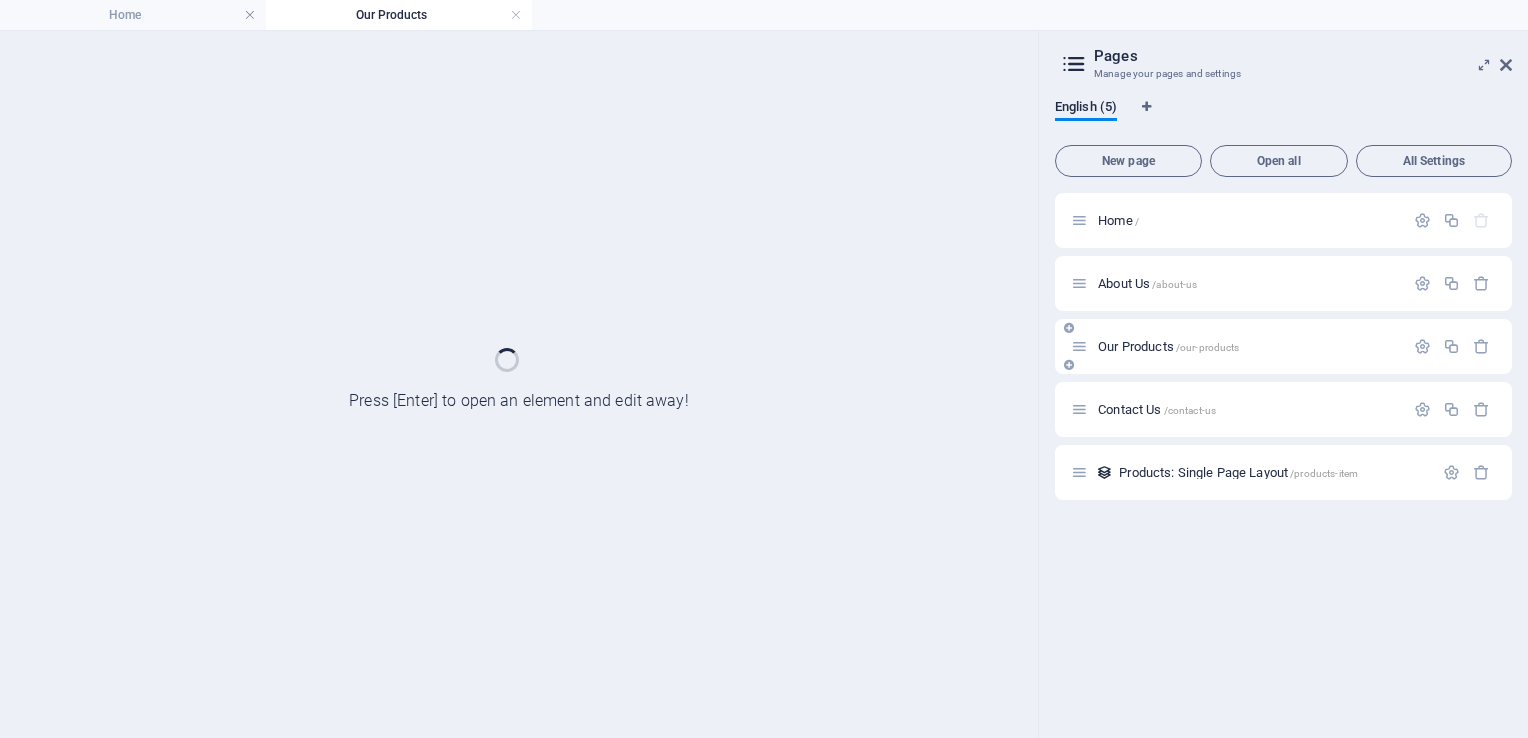 scroll, scrollTop: 0, scrollLeft: 0, axis: both 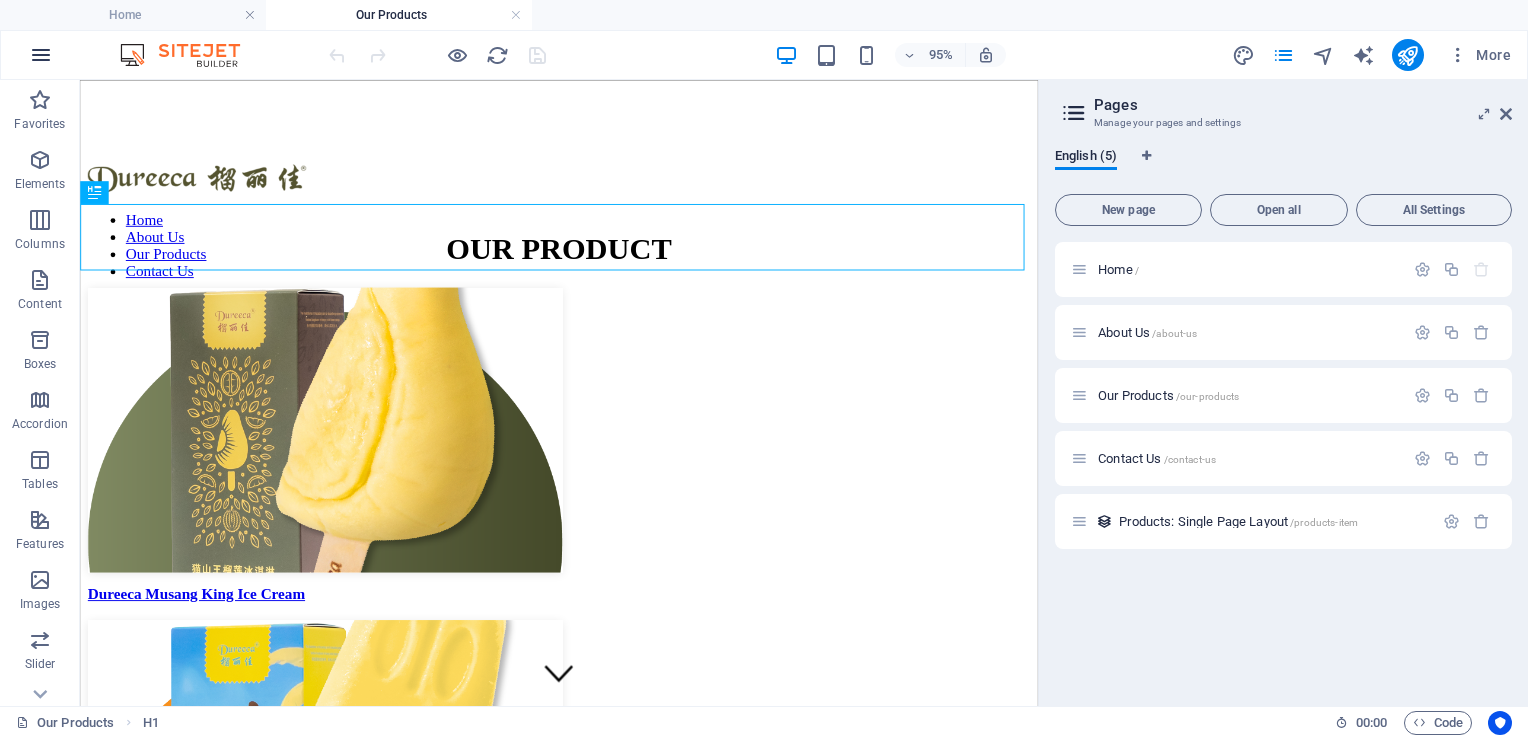 click at bounding box center [41, 55] 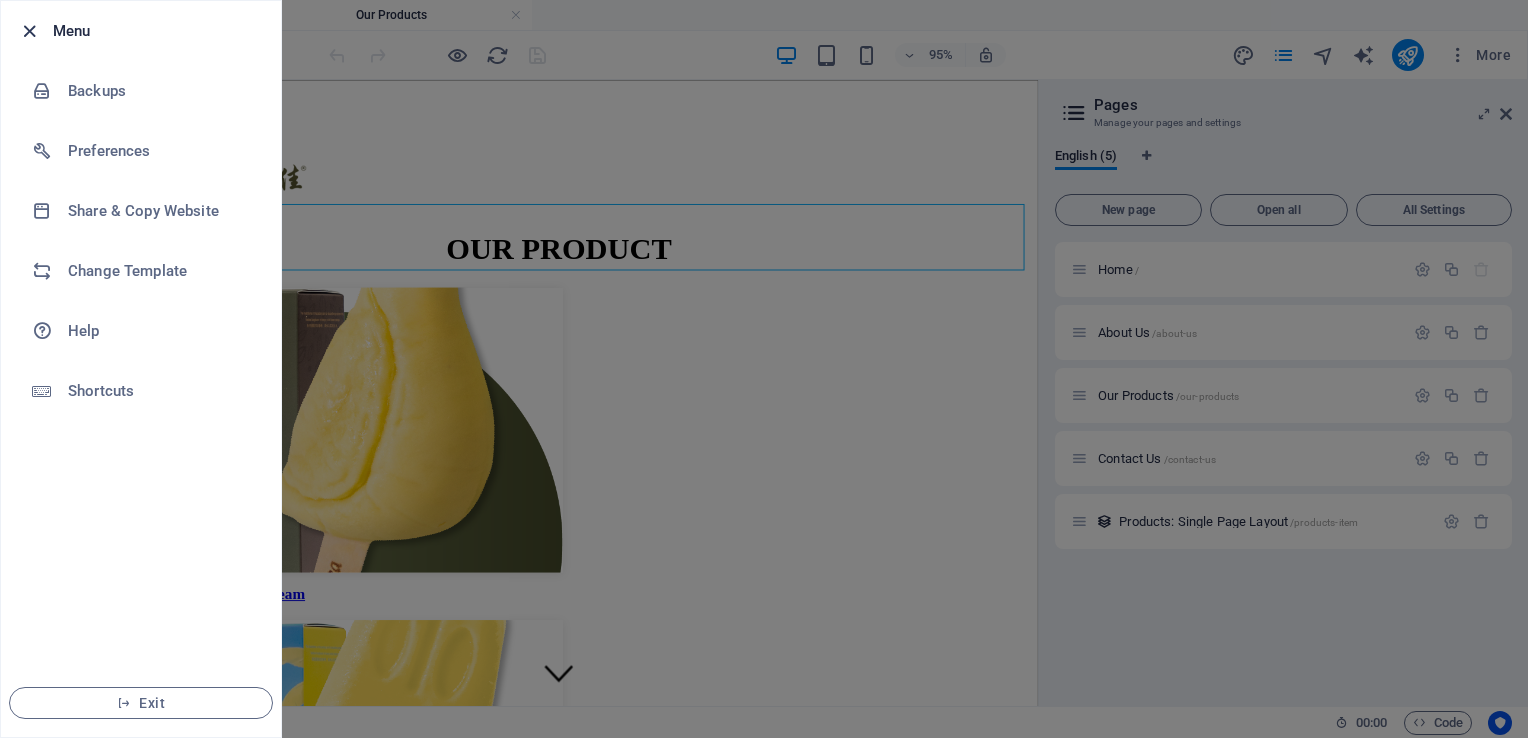 click at bounding box center (29, 31) 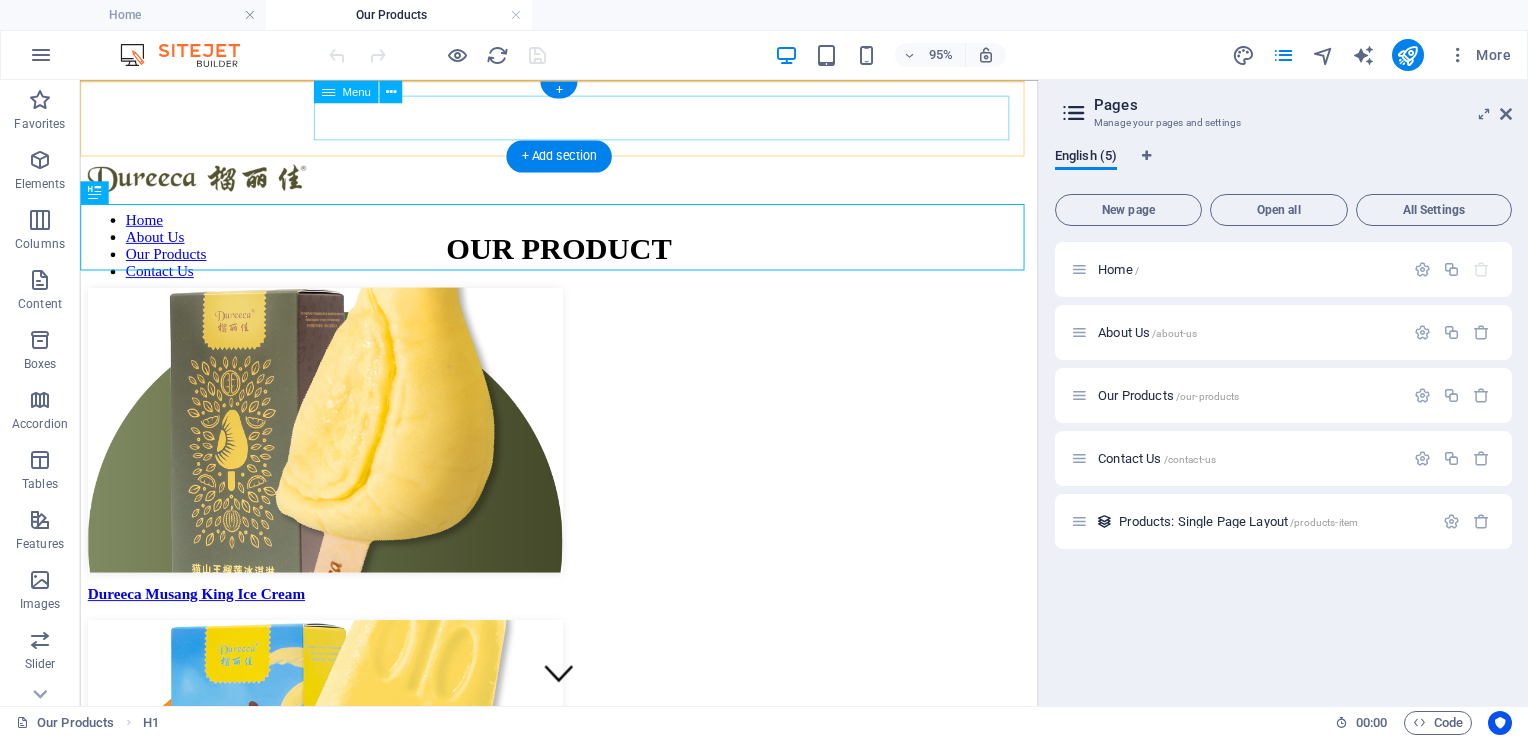 drag, startPoint x: 706, startPoint y: 121, endPoint x: 716, endPoint y: 119, distance: 10.198039 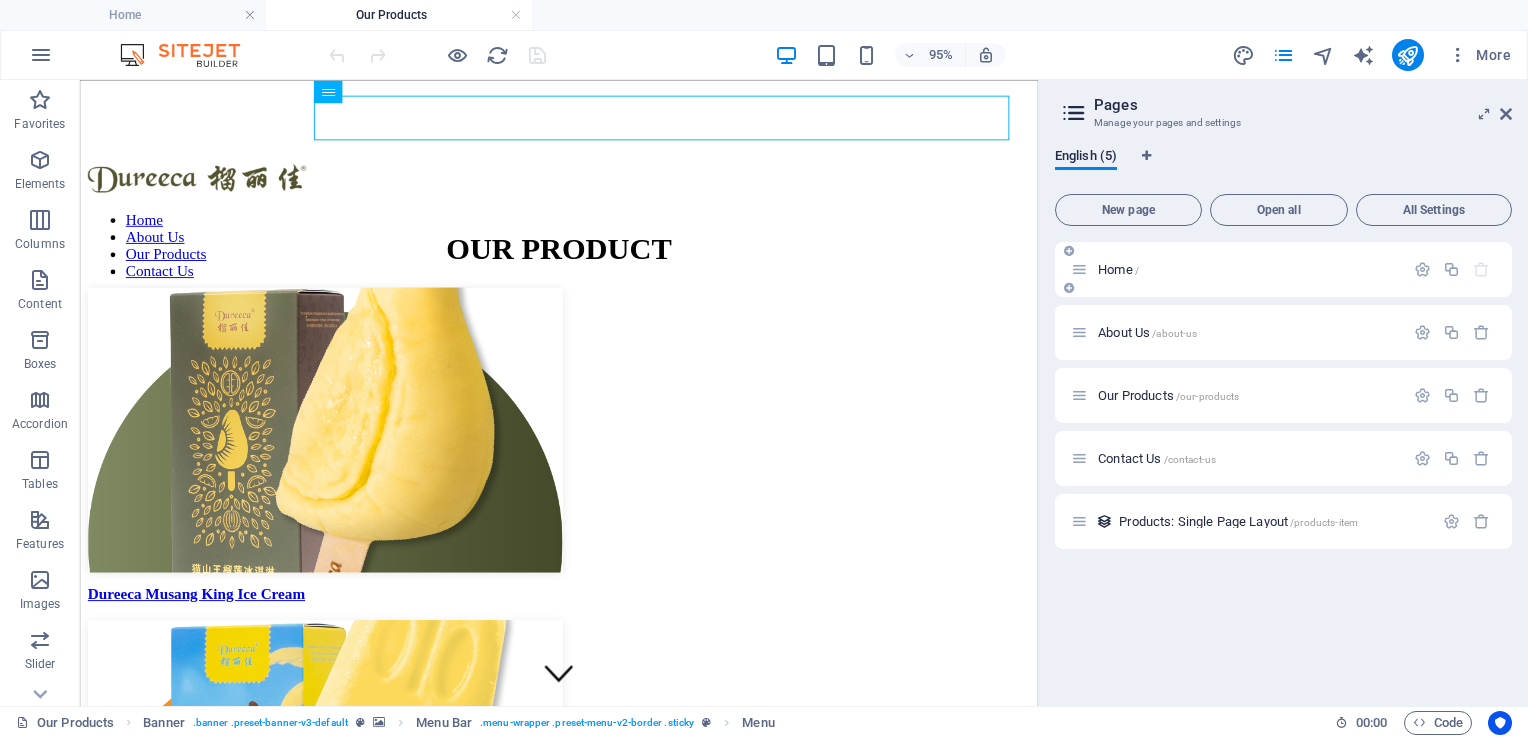 click on "Home /" at bounding box center (1118, 269) 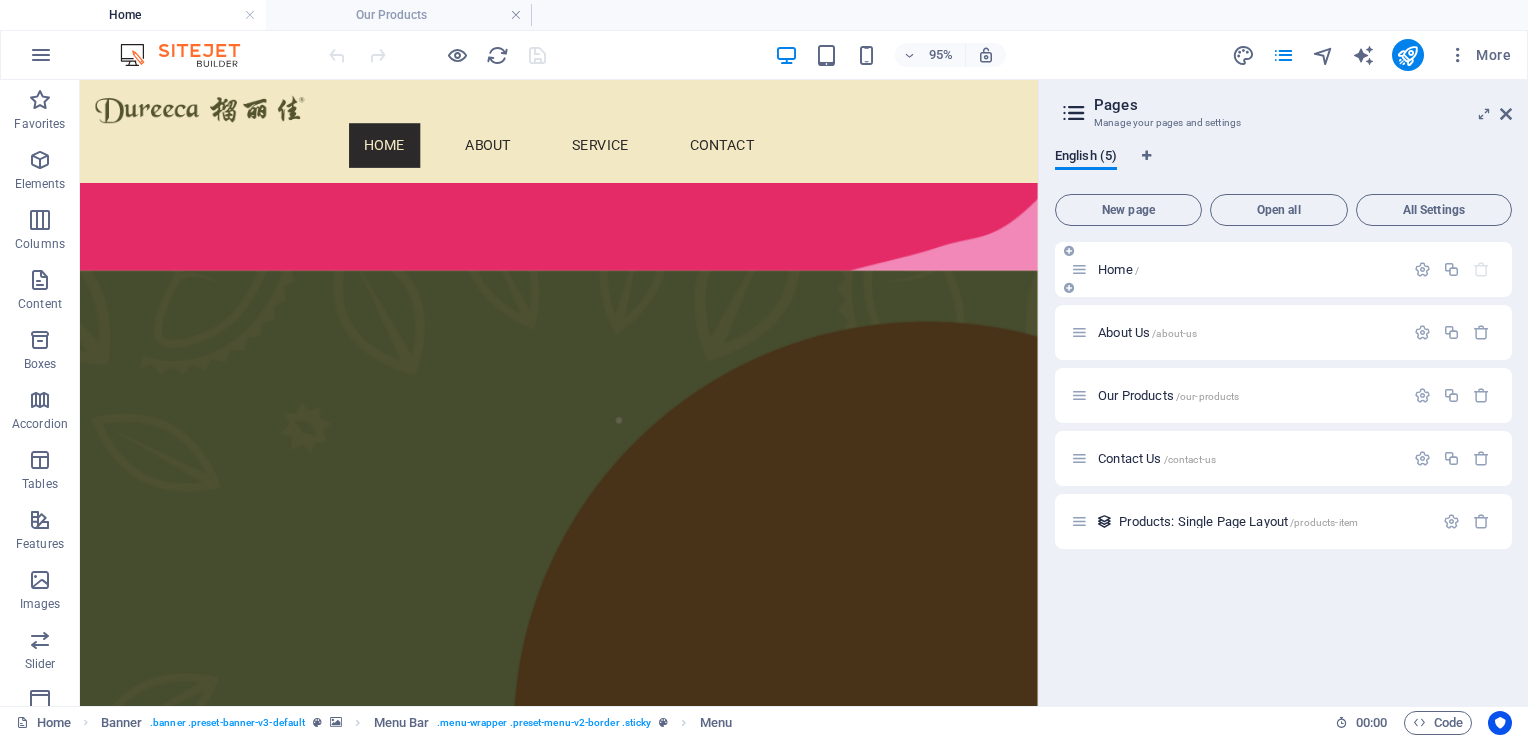 drag, startPoint x: 1110, startPoint y: 262, endPoint x: 996, endPoint y: 155, distance: 156.34897 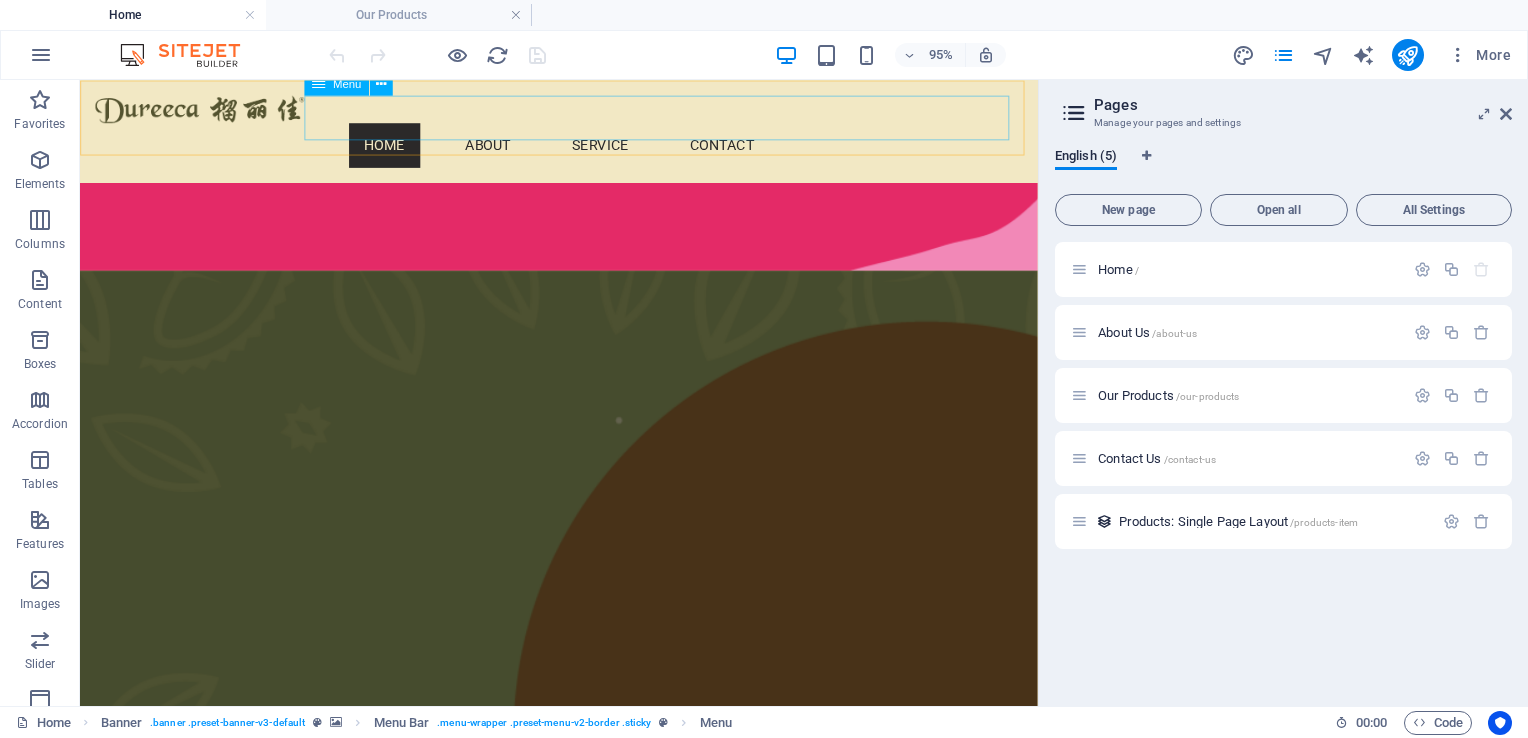 click on "Home About Service Contact" at bounding box center [584, 148] 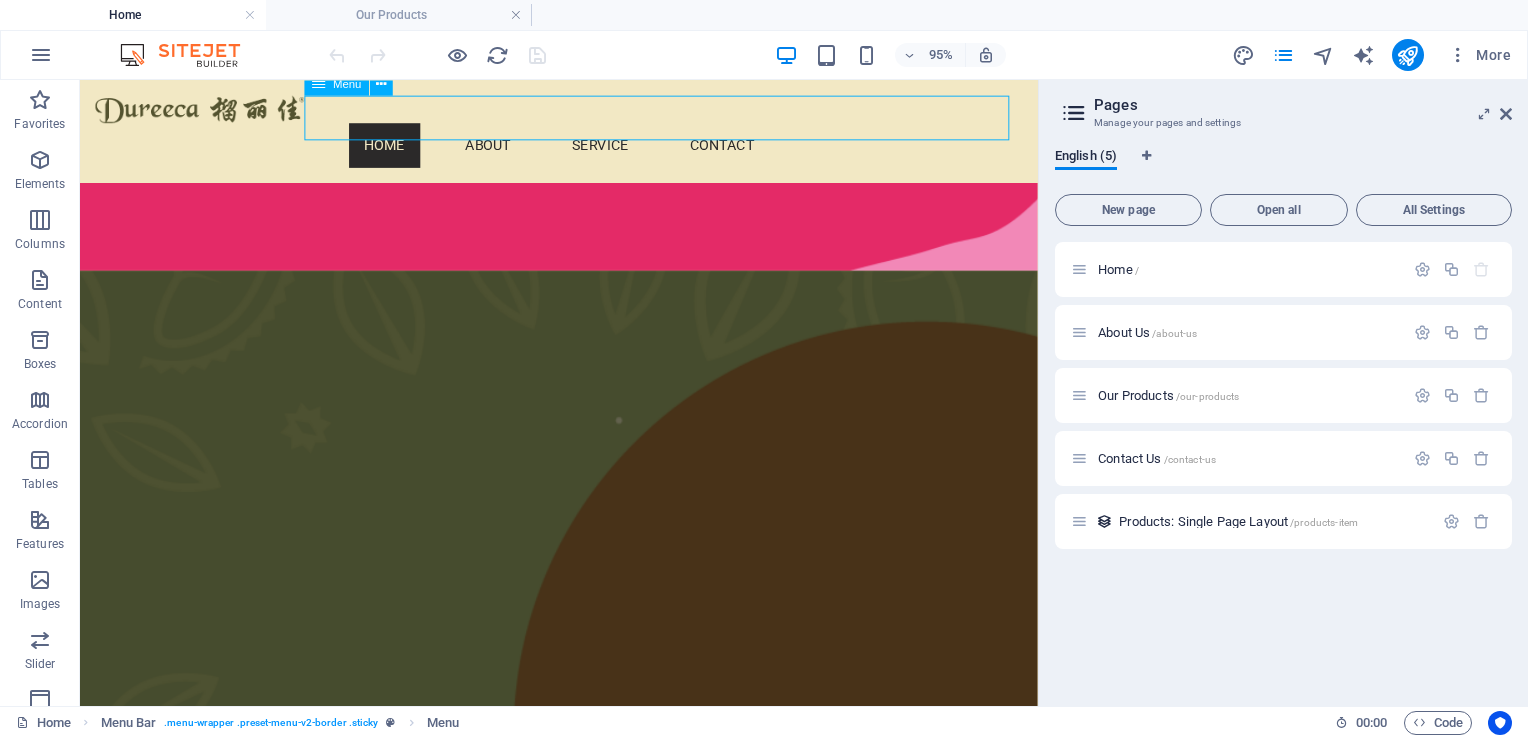 click on "Home About Service Contact" at bounding box center (584, 148) 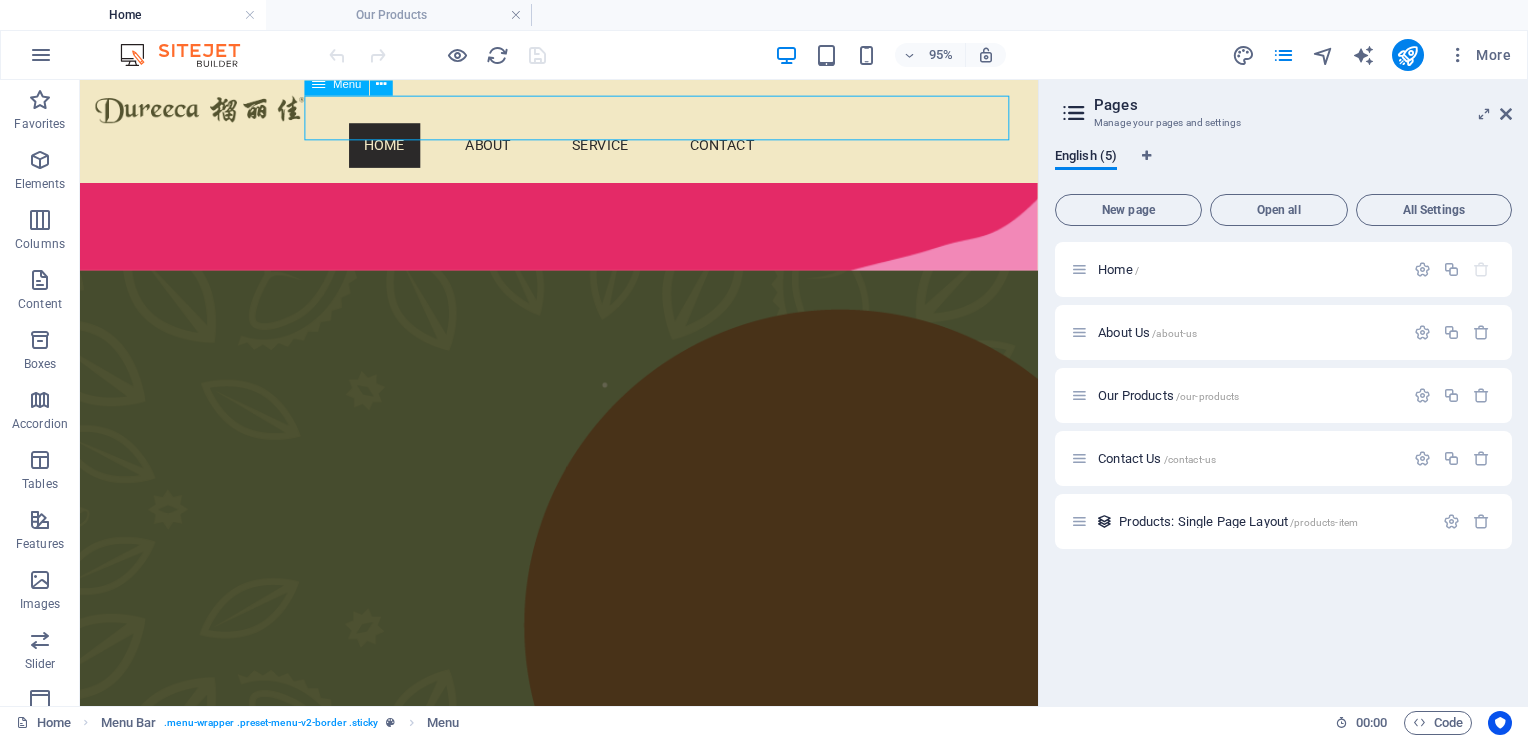 select 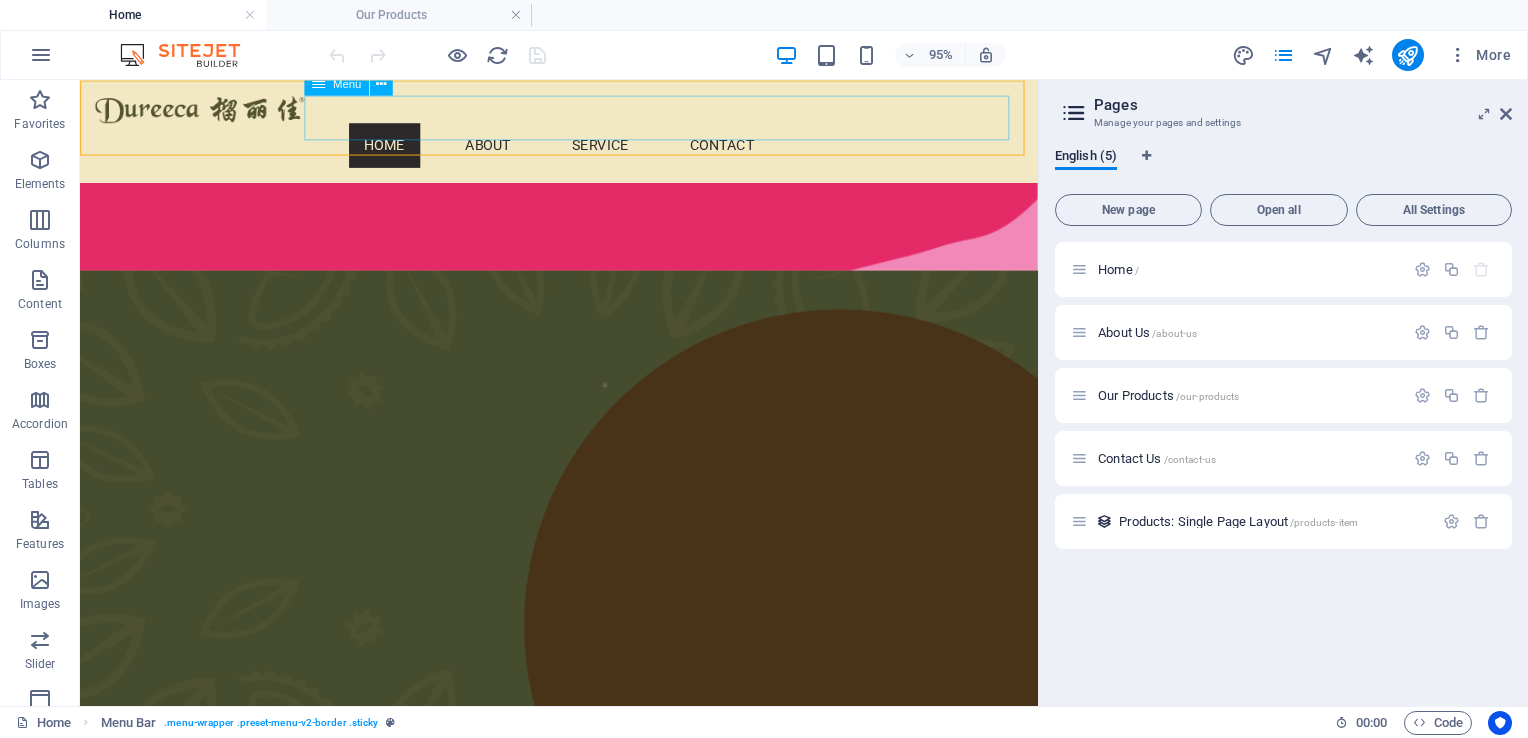 click on "Home About Service Contact" at bounding box center [584, 148] 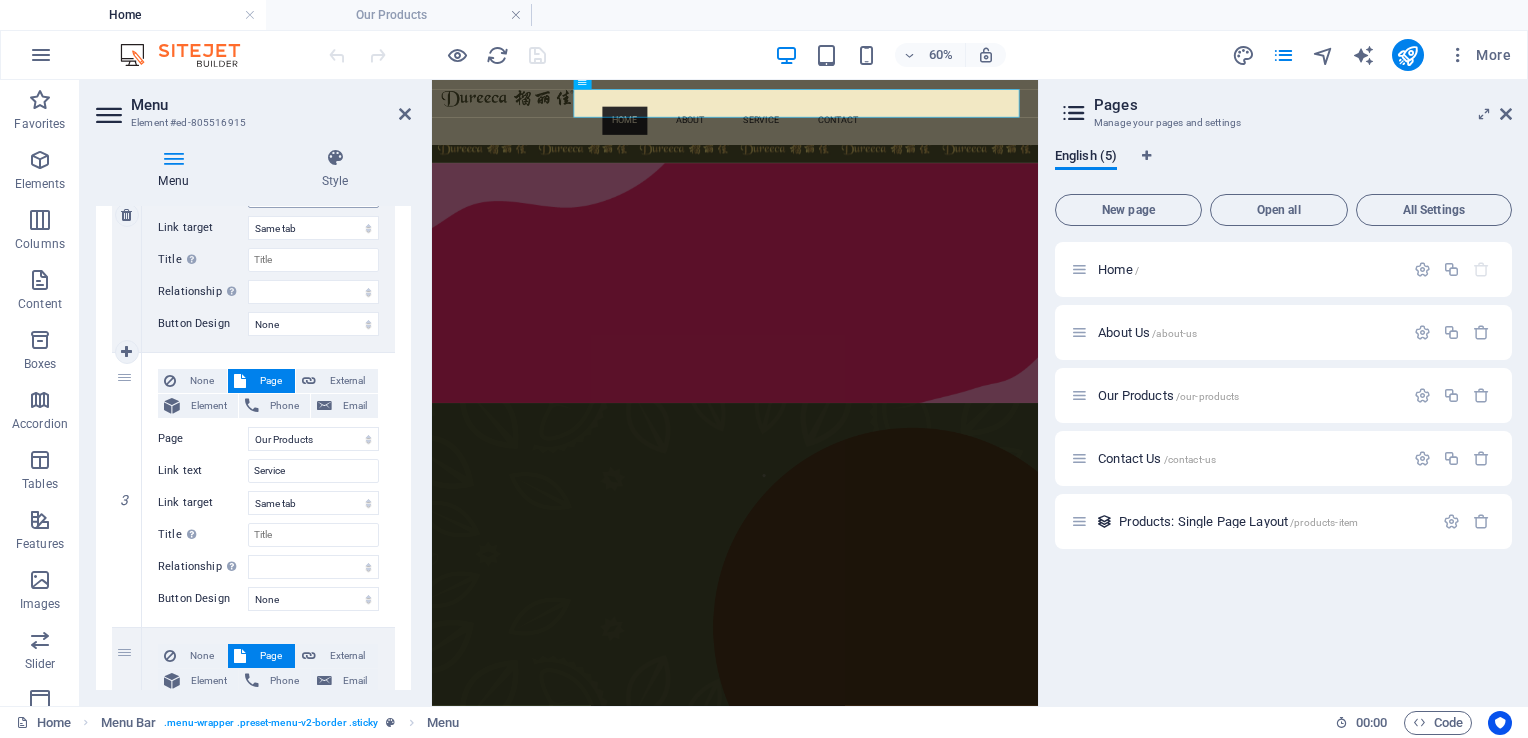 scroll, scrollTop: 600, scrollLeft: 0, axis: vertical 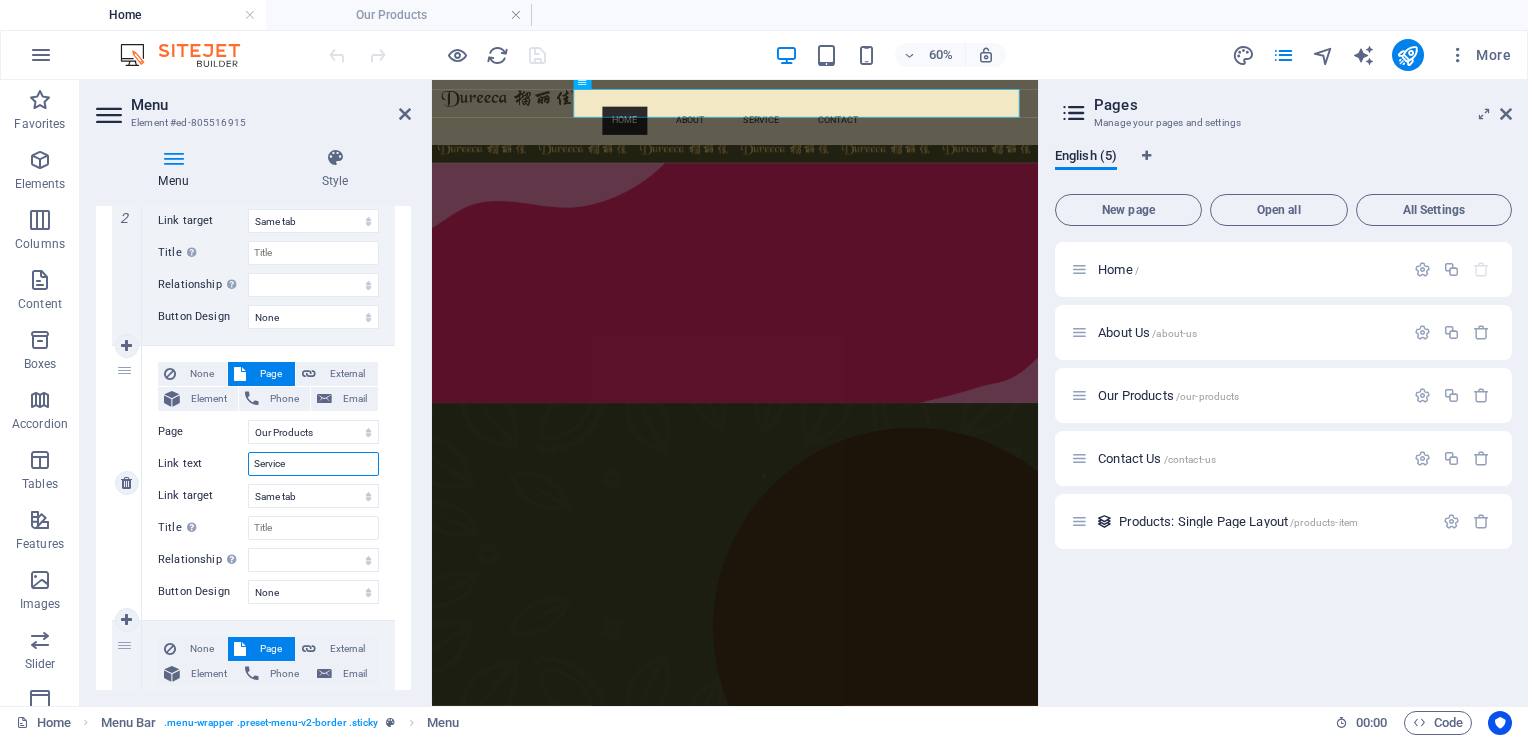 click on "Service" at bounding box center [313, 464] 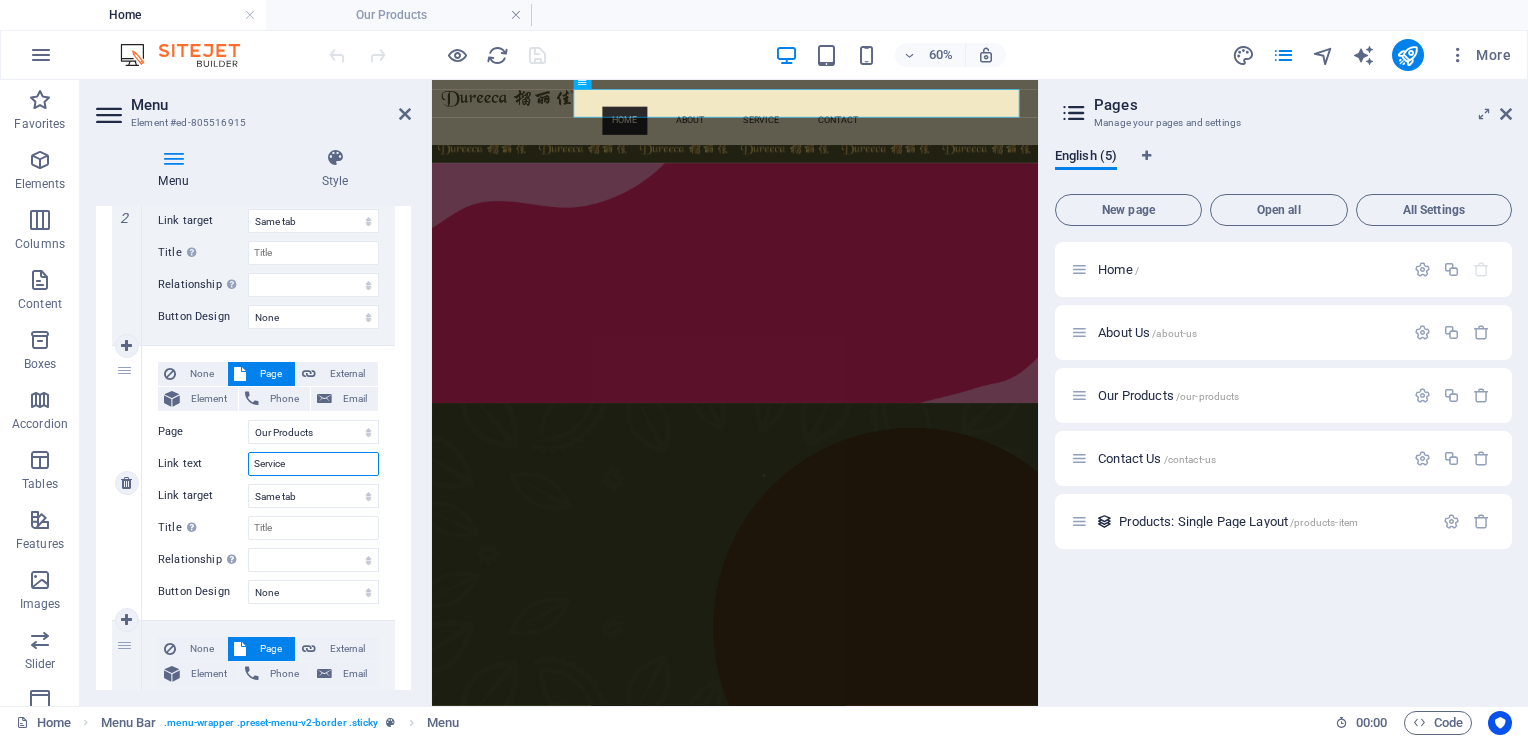 type on "O" 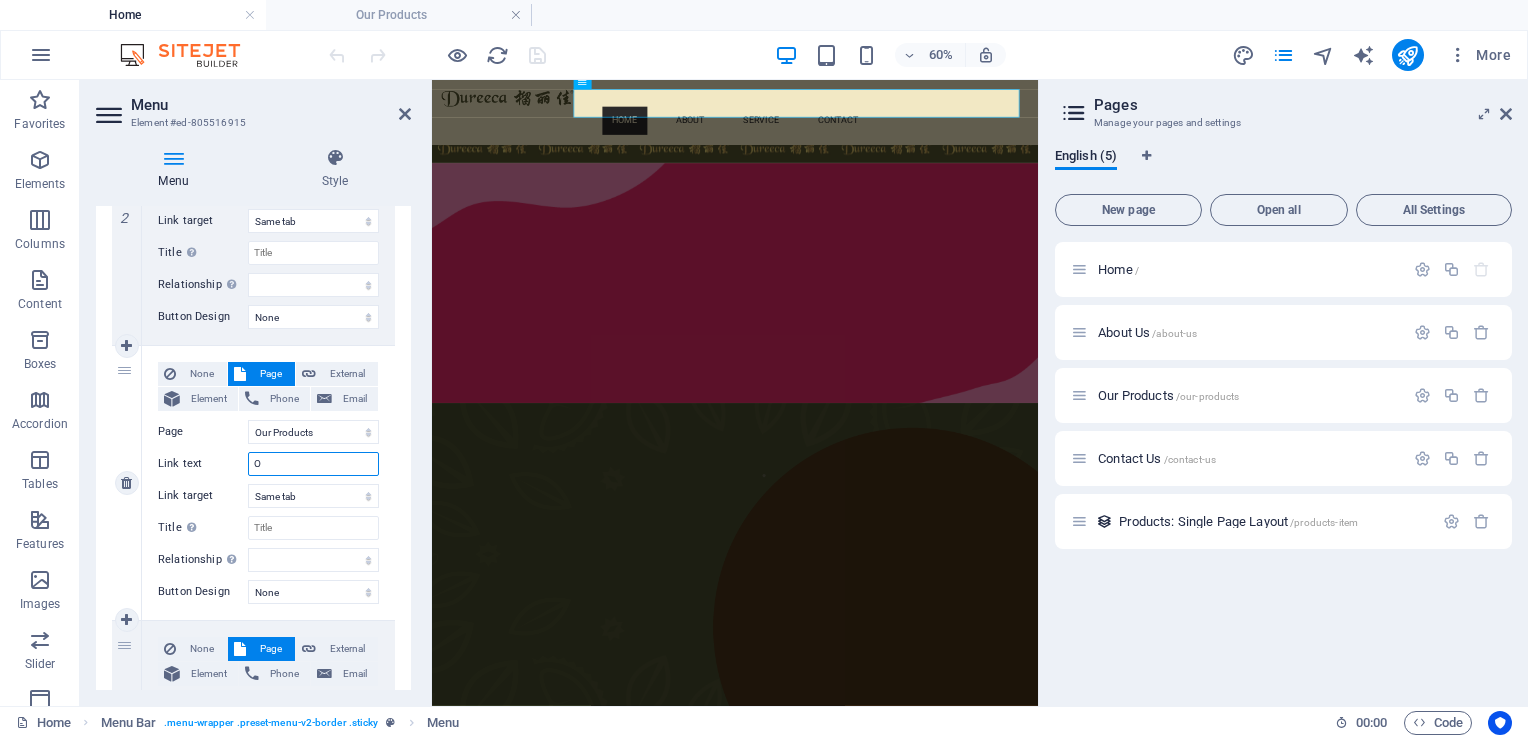 select 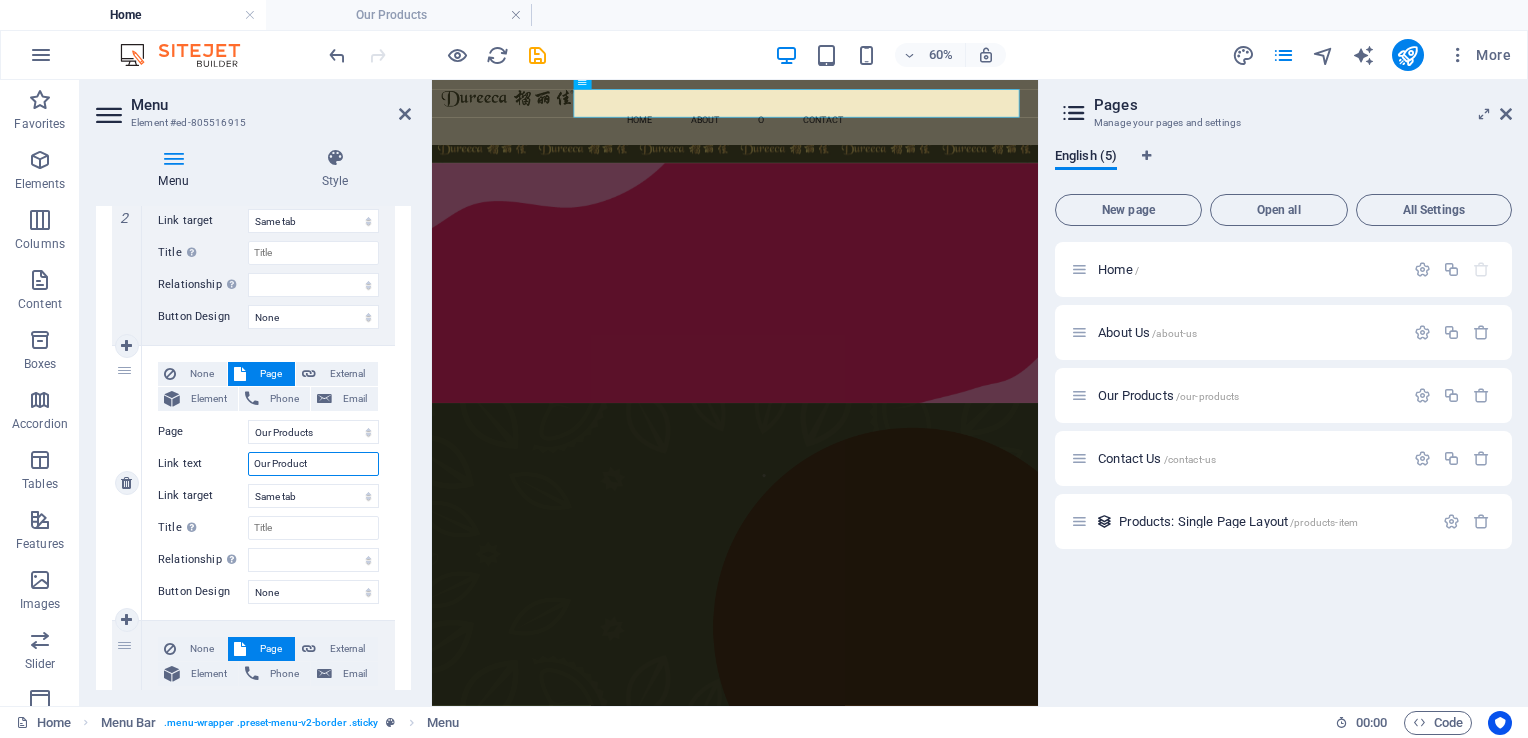 type on "Our Products" 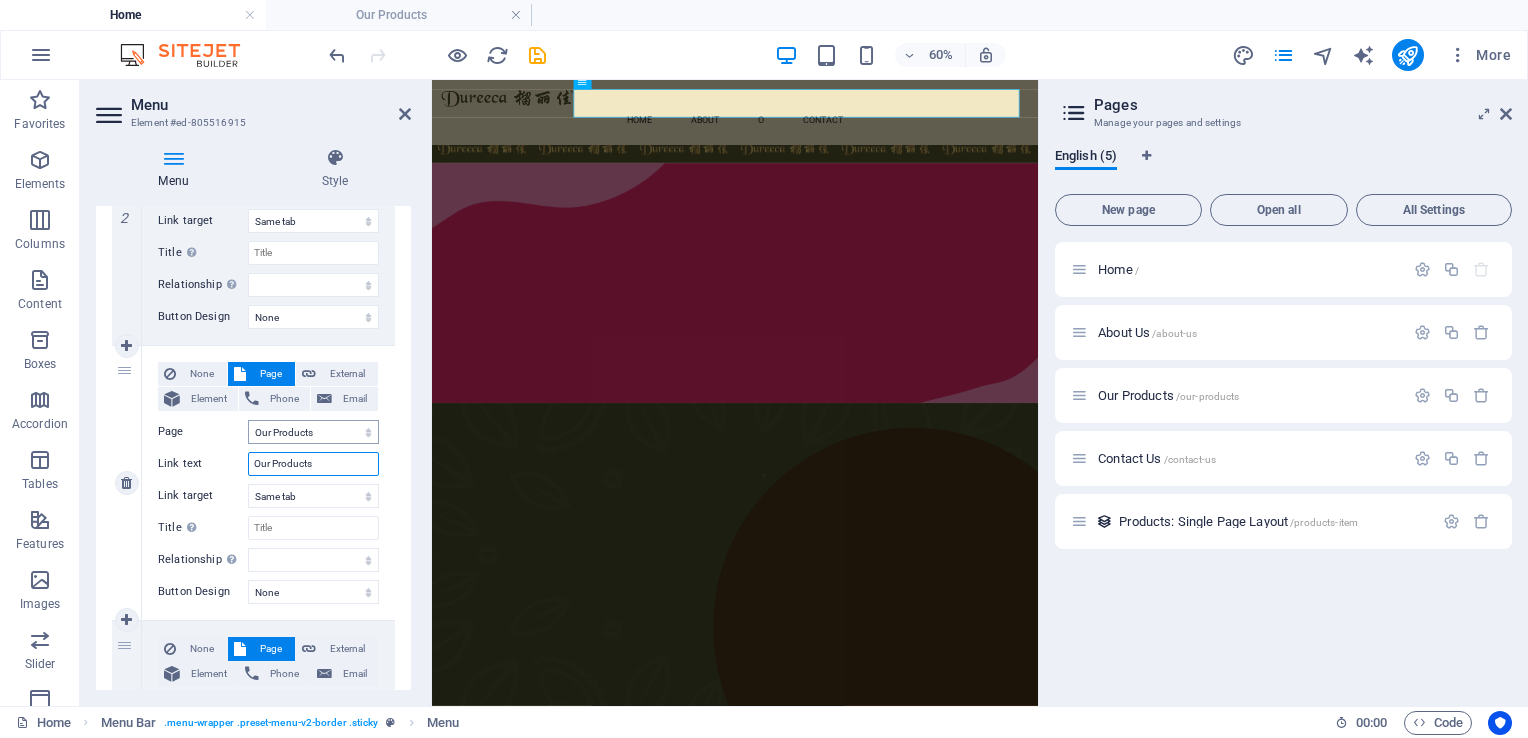 select 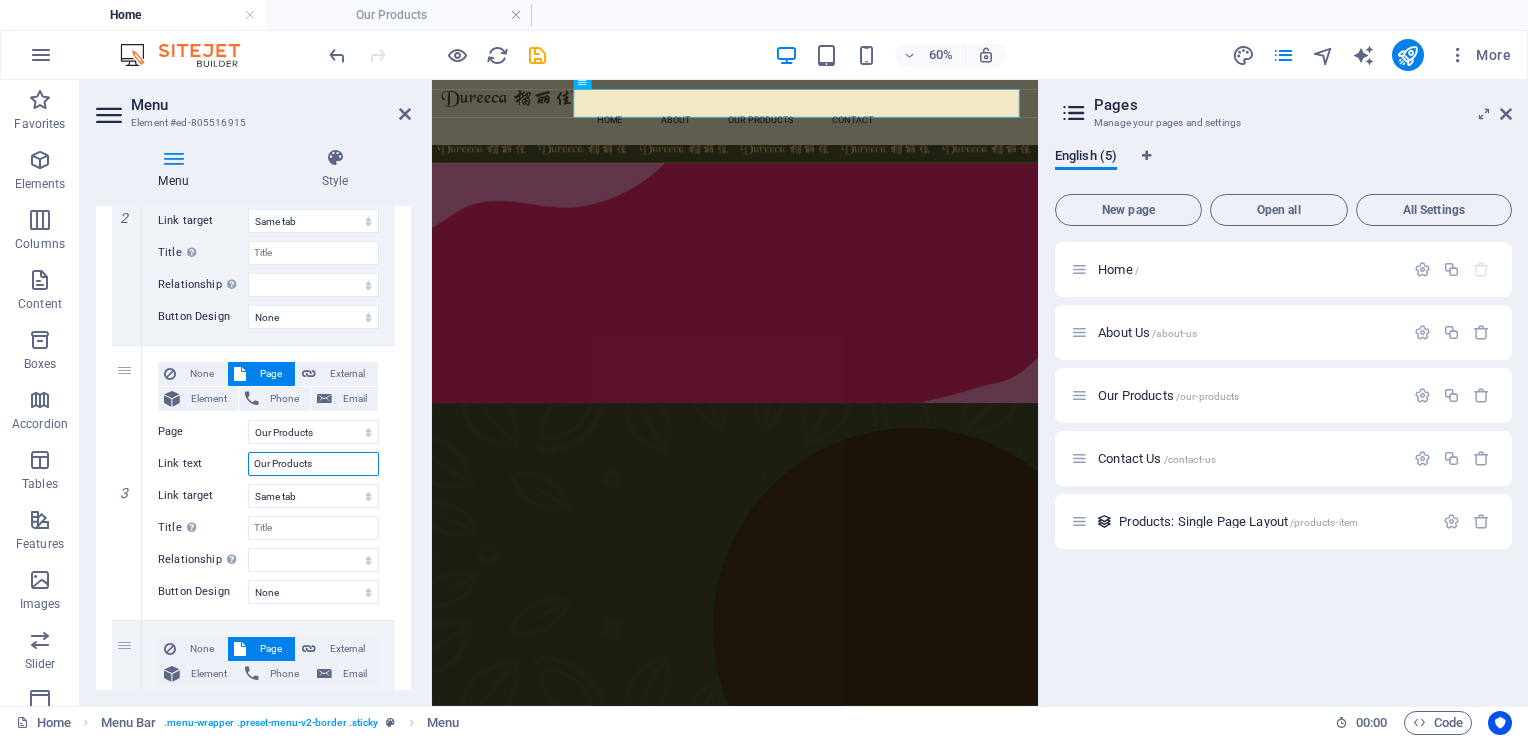 type on "Our Products" 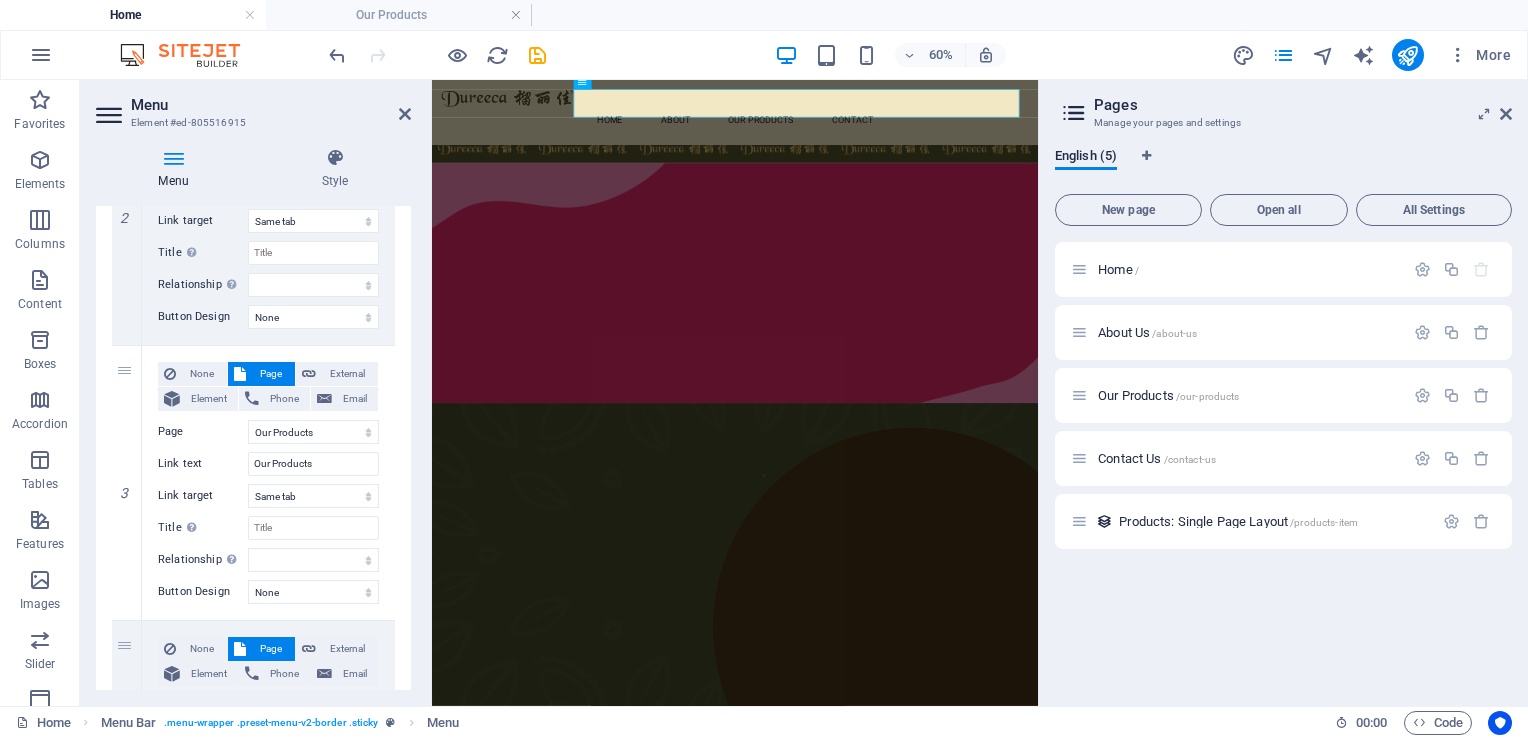 click on "1 None Page External Element Phone Email Page Home About Us Our Products Contact Us Element
URL /13928024 Phone Email Link text Home Link target New tab Same tab Overlay Title Additional link description, should not be the same as the link text. The title is most often shown as a tooltip text when the mouse moves over the element. Leave empty if uncertain. Relationship Sets the  relationship of this link to the link target . For example, the value "nofollow" instructs search engines not to follow the link. Can be left empty. alternate author bookmark external help license next nofollow noreferrer noopener prev search tag Button Design None Default Primary Secondary 2 None Page External Element Phone Email Page Home About Us Our Products Contact Us Element
URL /13928027 Phone Email Link text About Link target New tab Same tab Overlay Title Relationship Sets the  relationship of this link to the link target alternate author bookmark external help license next prev" at bounding box center [253, 345] 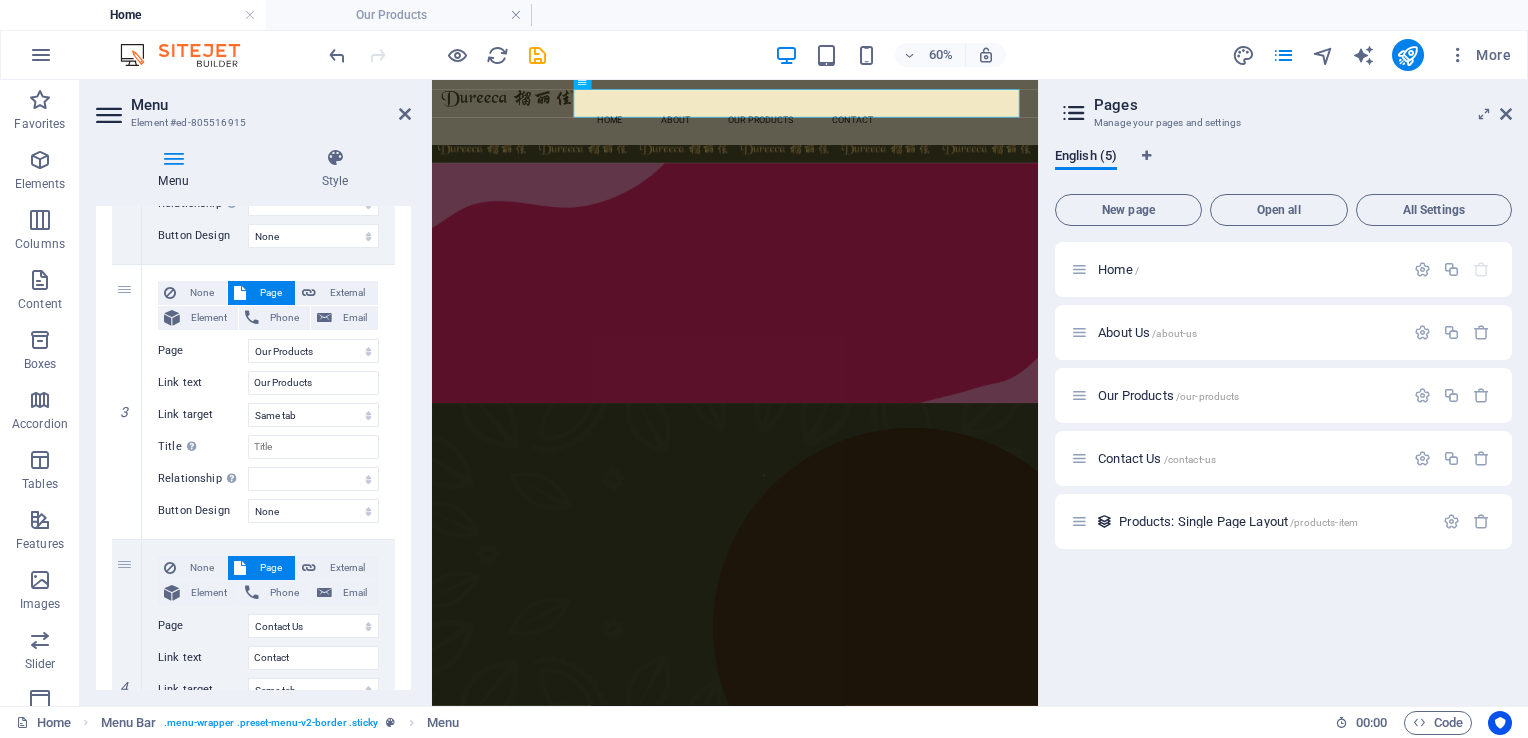 scroll, scrollTop: 860, scrollLeft: 0, axis: vertical 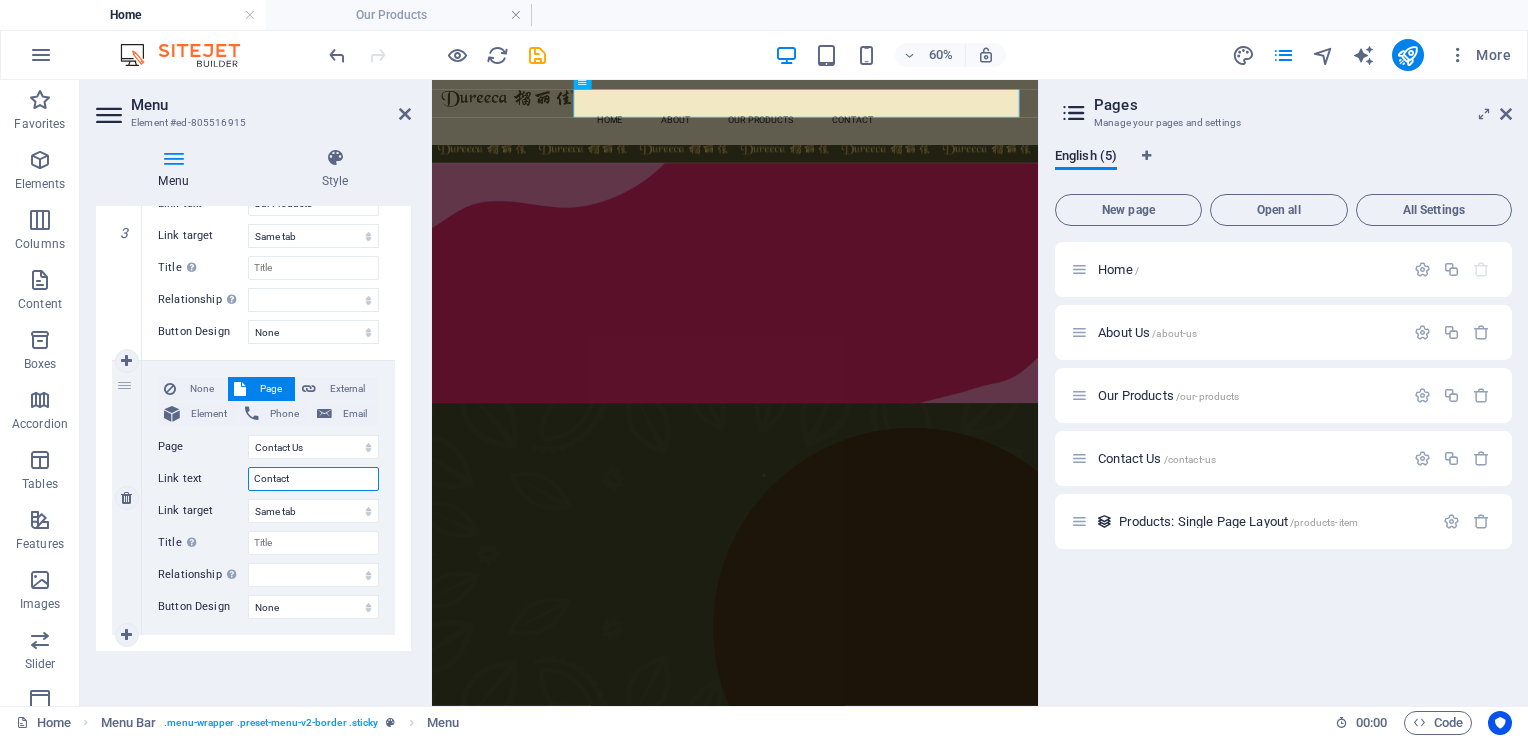 click on "Contact" at bounding box center [313, 479] 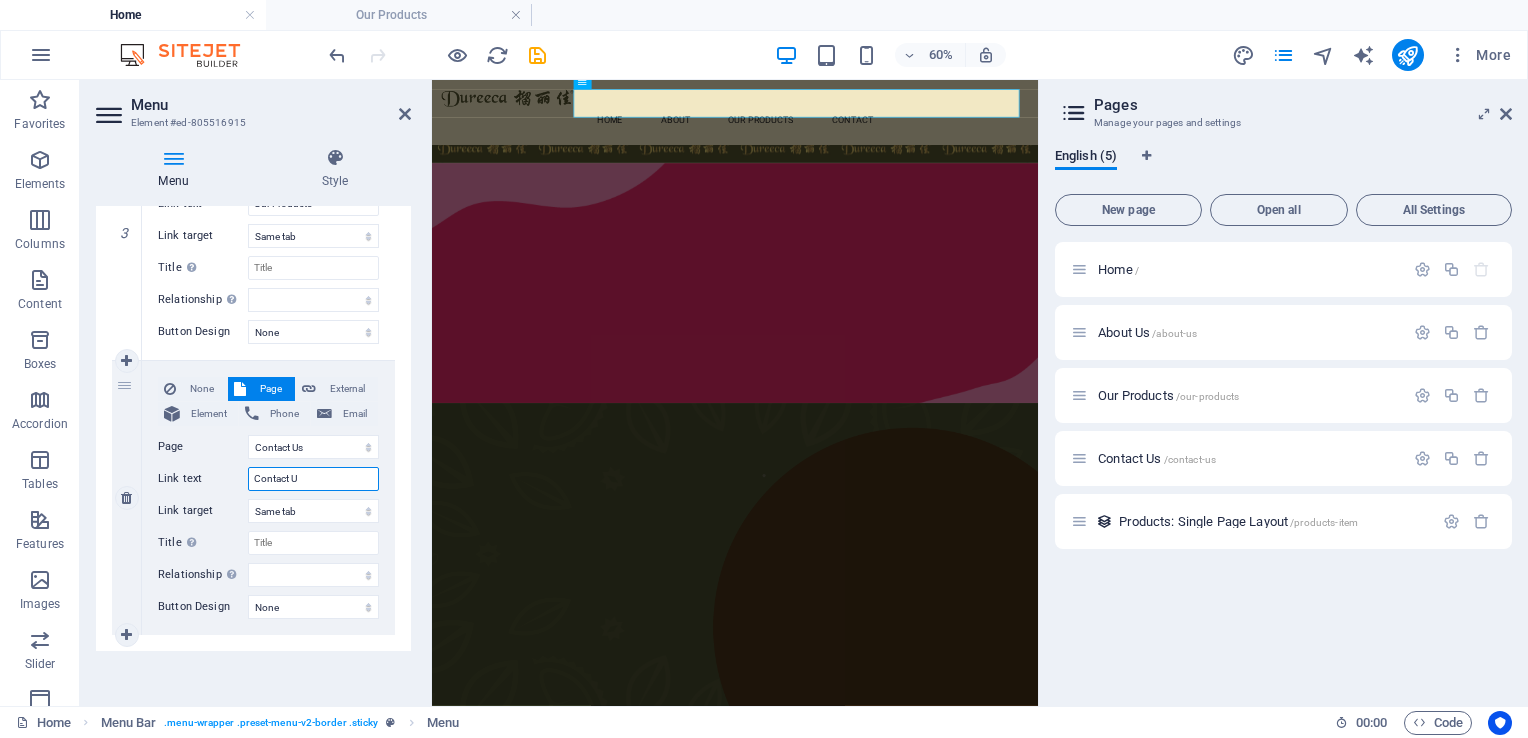 type on "Contact Us" 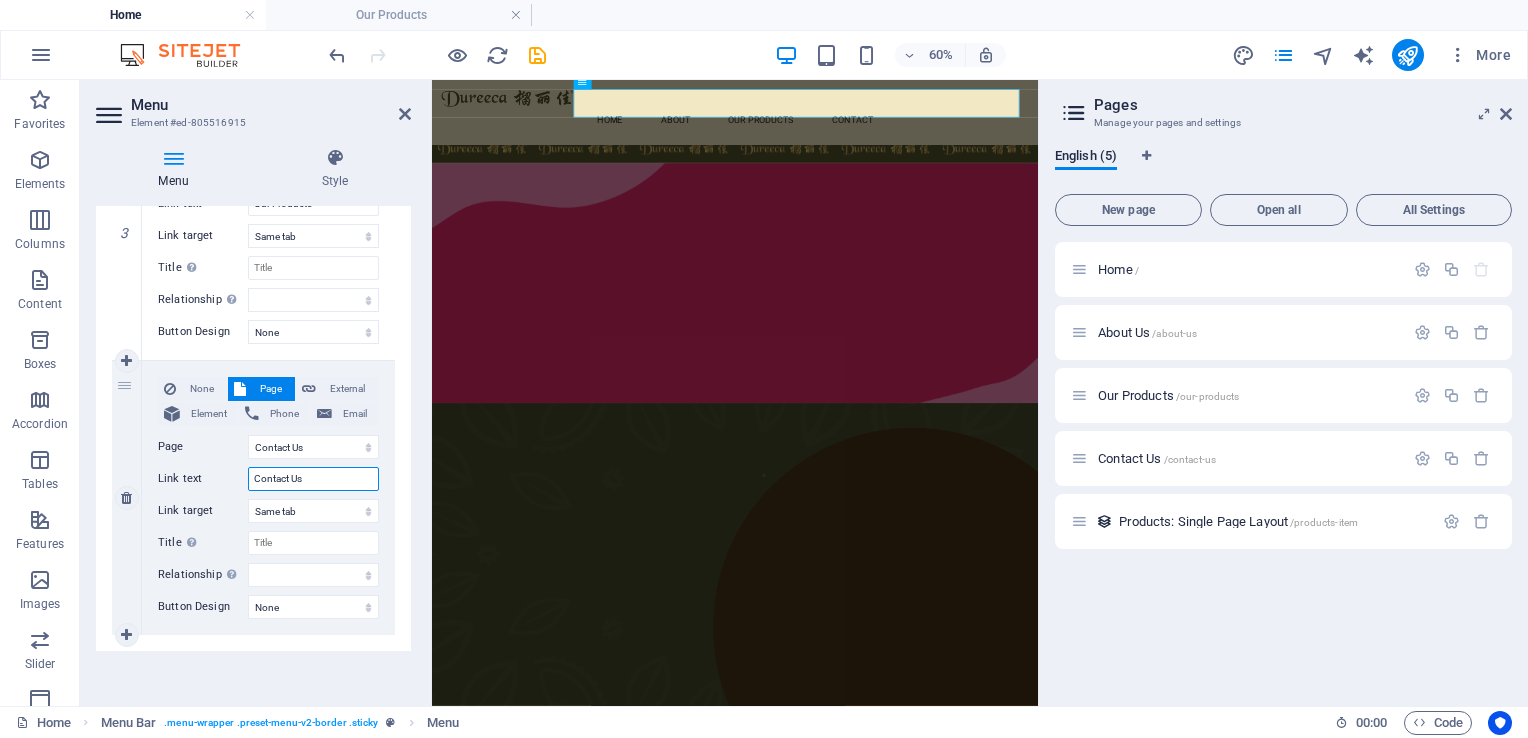 select 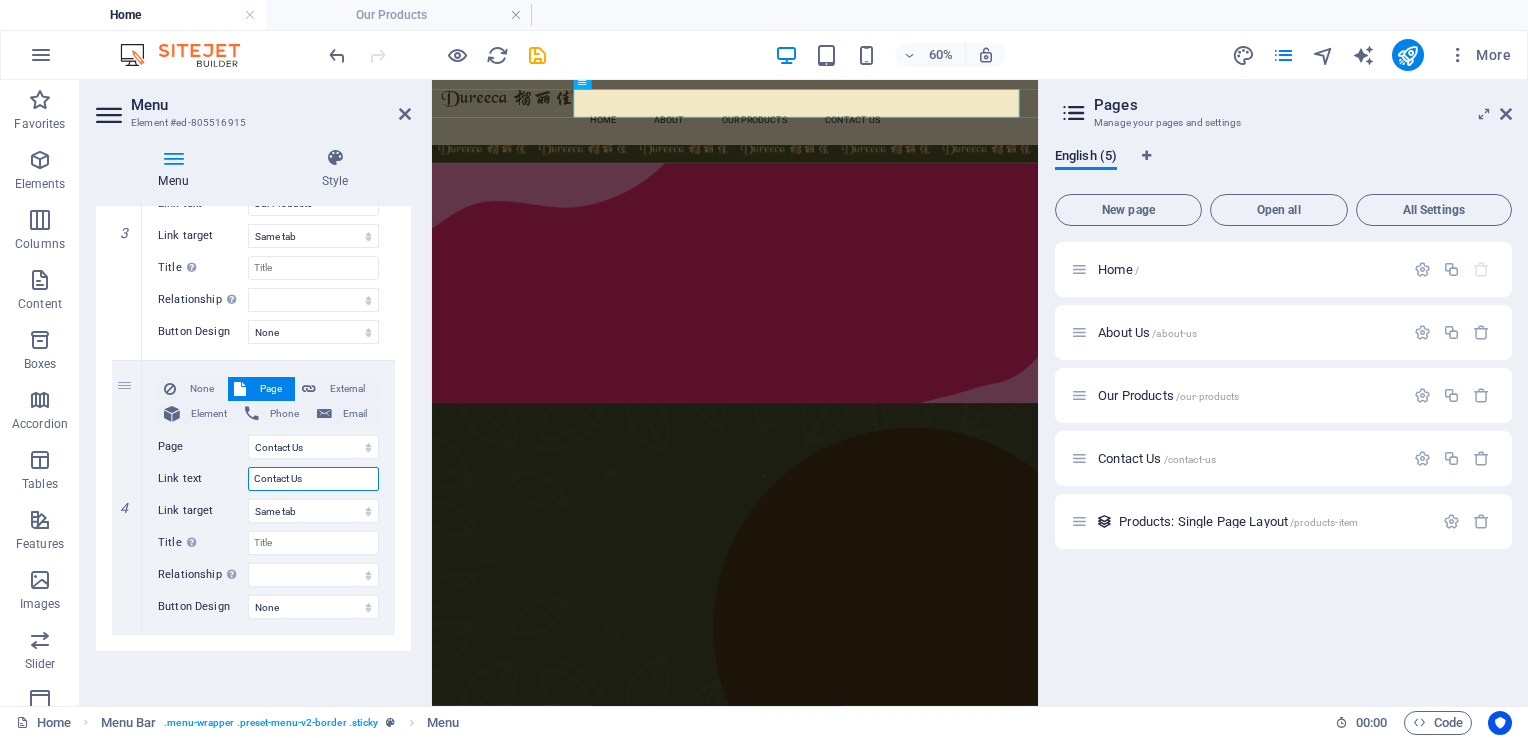 type on "Contact Us" 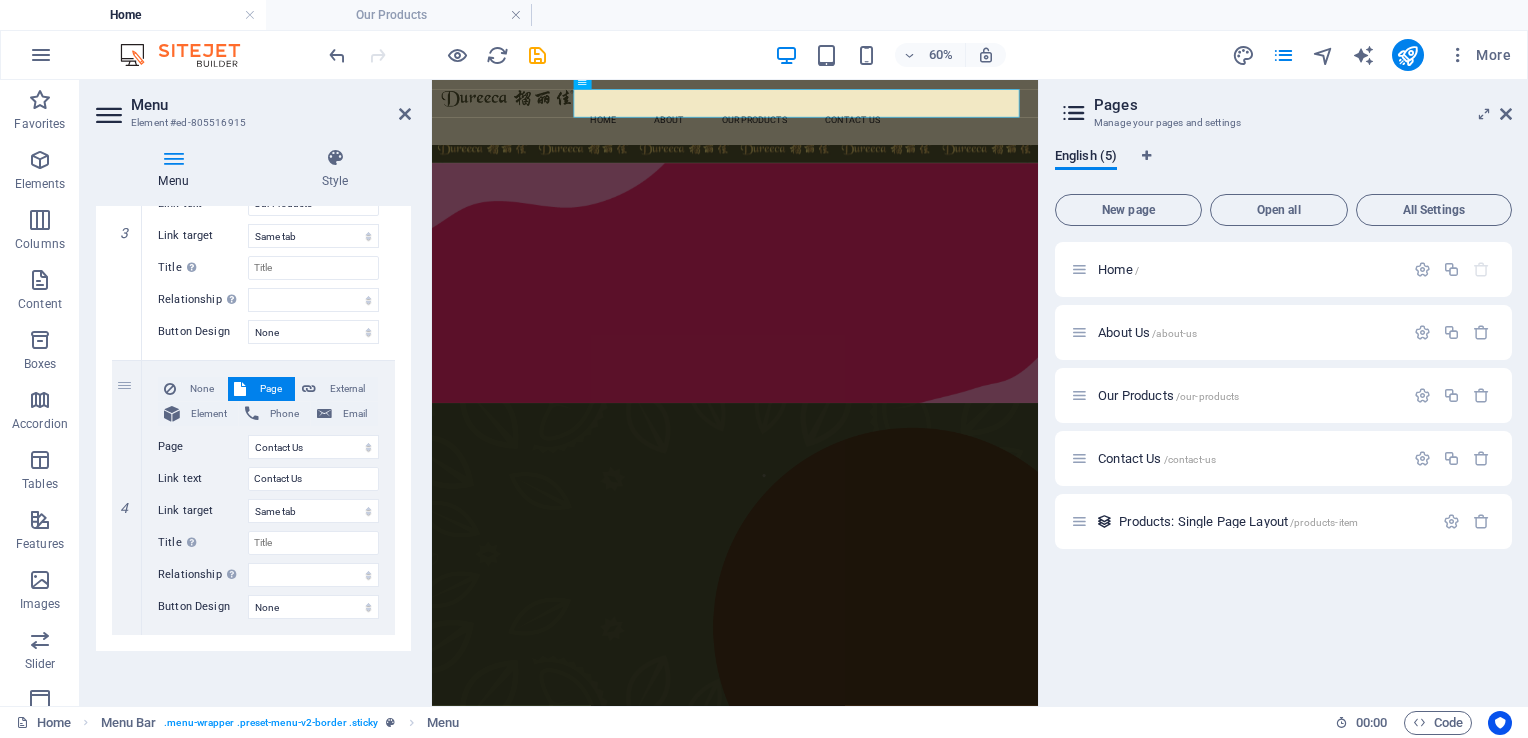 click on "1 None Page External Element Phone Email Page Home About Us Our Products Contact Us Element
URL /13928024 Phone Email Link text Home Link target New tab Same tab Overlay Title Additional link description, should not be the same as the link text. The title is most often shown as a tooltip text when the mouse moves over the element. Leave empty if uncertain. Relationship Sets the  relationship of this link to the link target . For example, the value "nofollow" instructs search engines not to follow the link. Can be left empty. alternate author bookmark external help license next nofollow noreferrer noopener prev search tag Button Design None Default Primary Secondary 2 None Page External Element Phone Email Page Home About Us Our Products Contact Us Element
URL /13928027 Phone Email Link text About Link target New tab Same tab Overlay Title Relationship Sets the  relationship of this link to the link target alternate author bookmark external help license next prev" at bounding box center [253, 85] 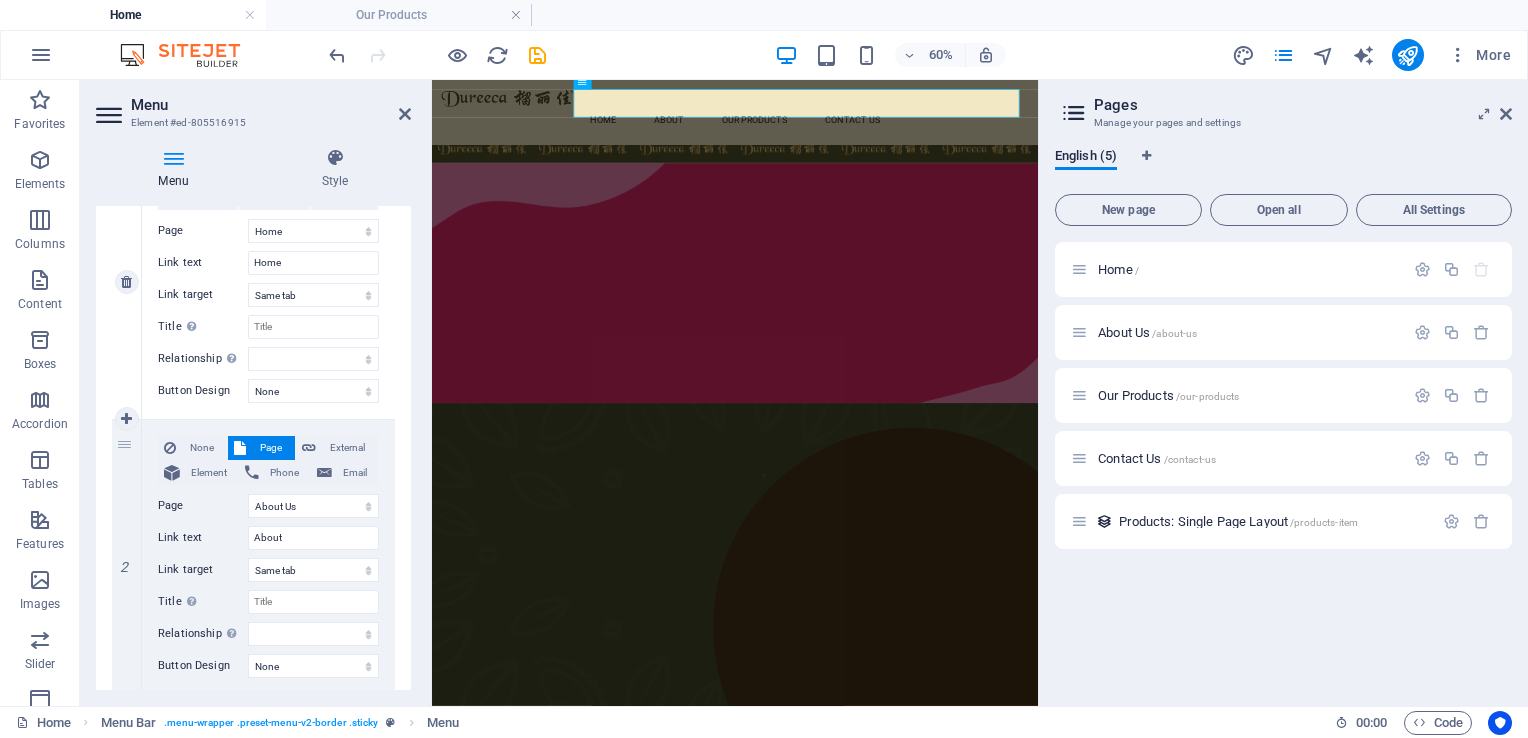 scroll, scrollTop: 260, scrollLeft: 0, axis: vertical 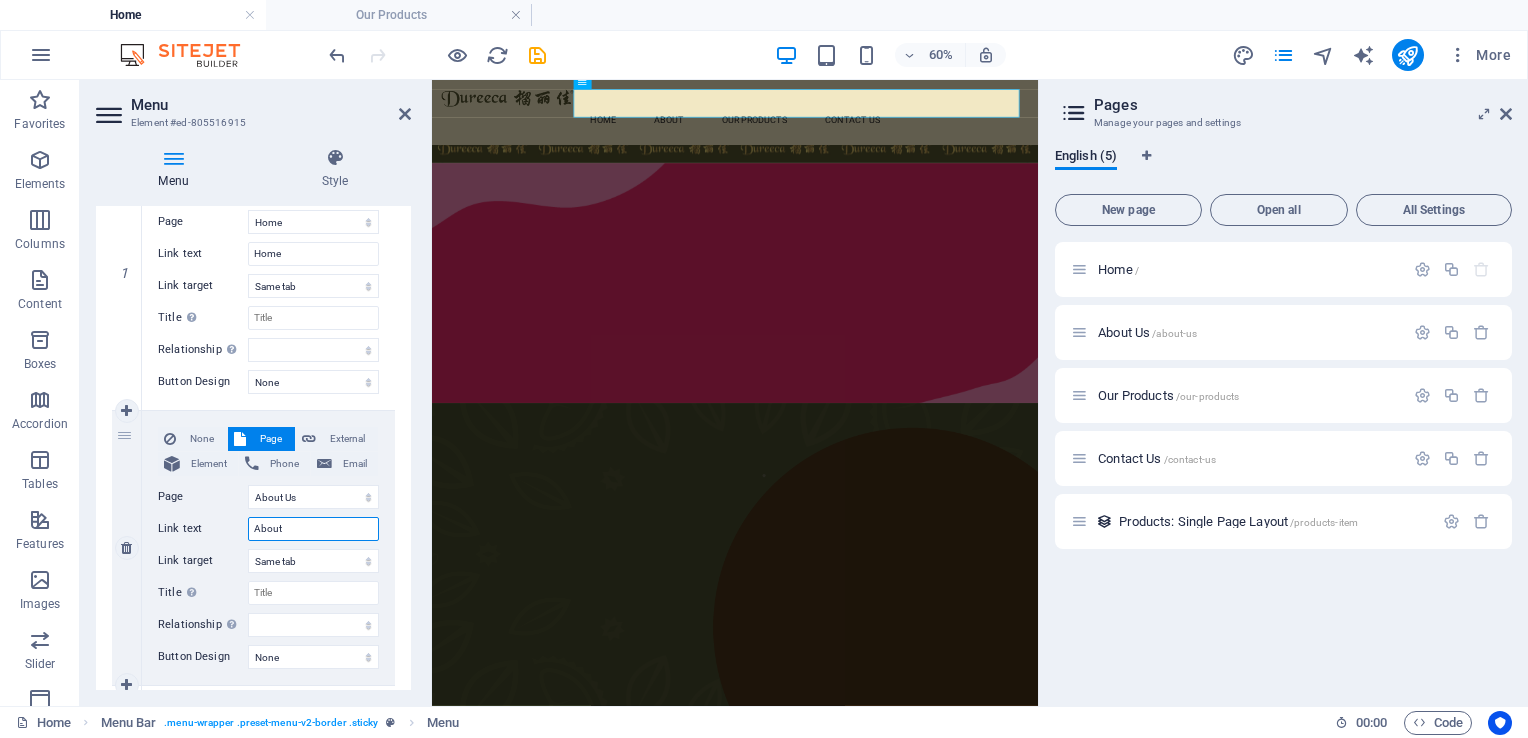 click on "About" at bounding box center (313, 529) 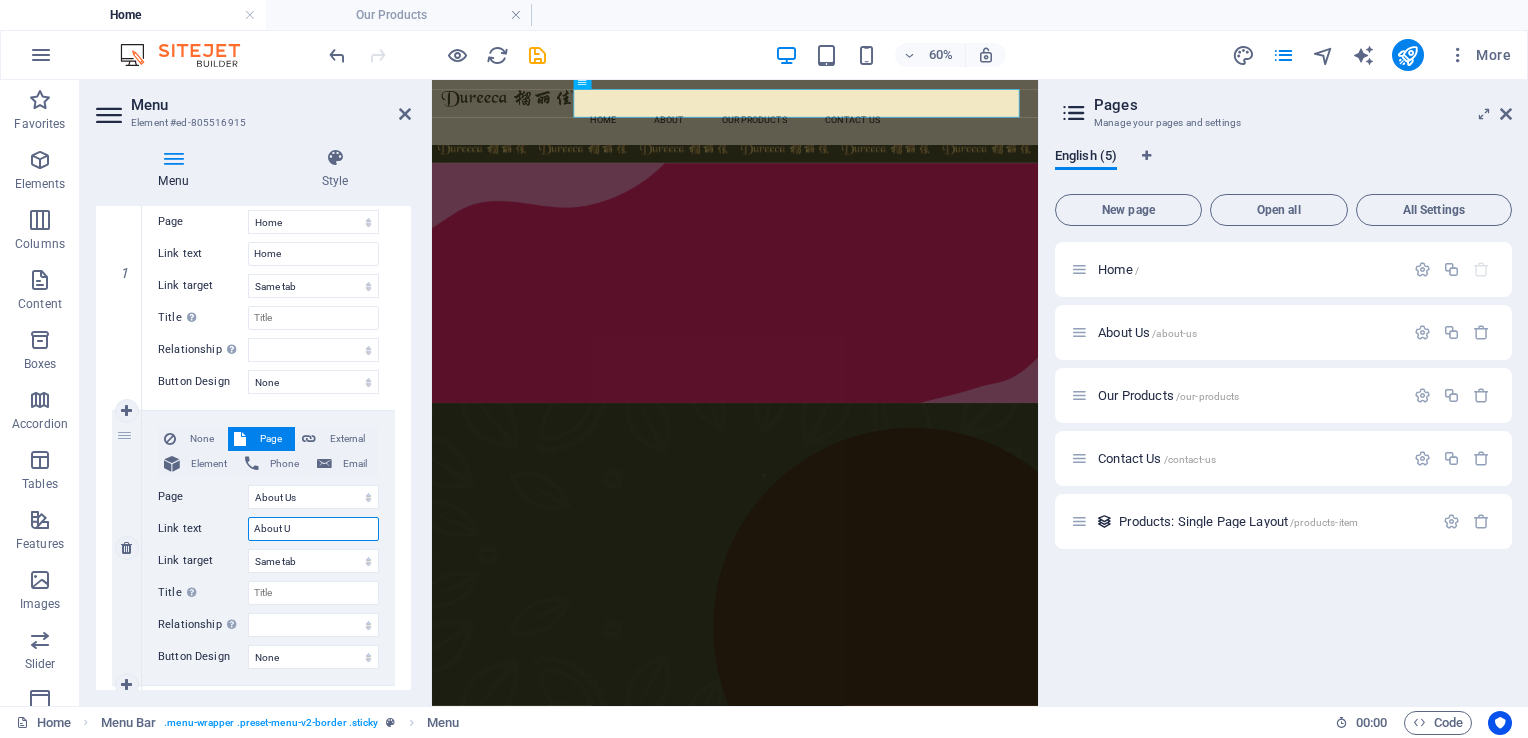 type on "About Us" 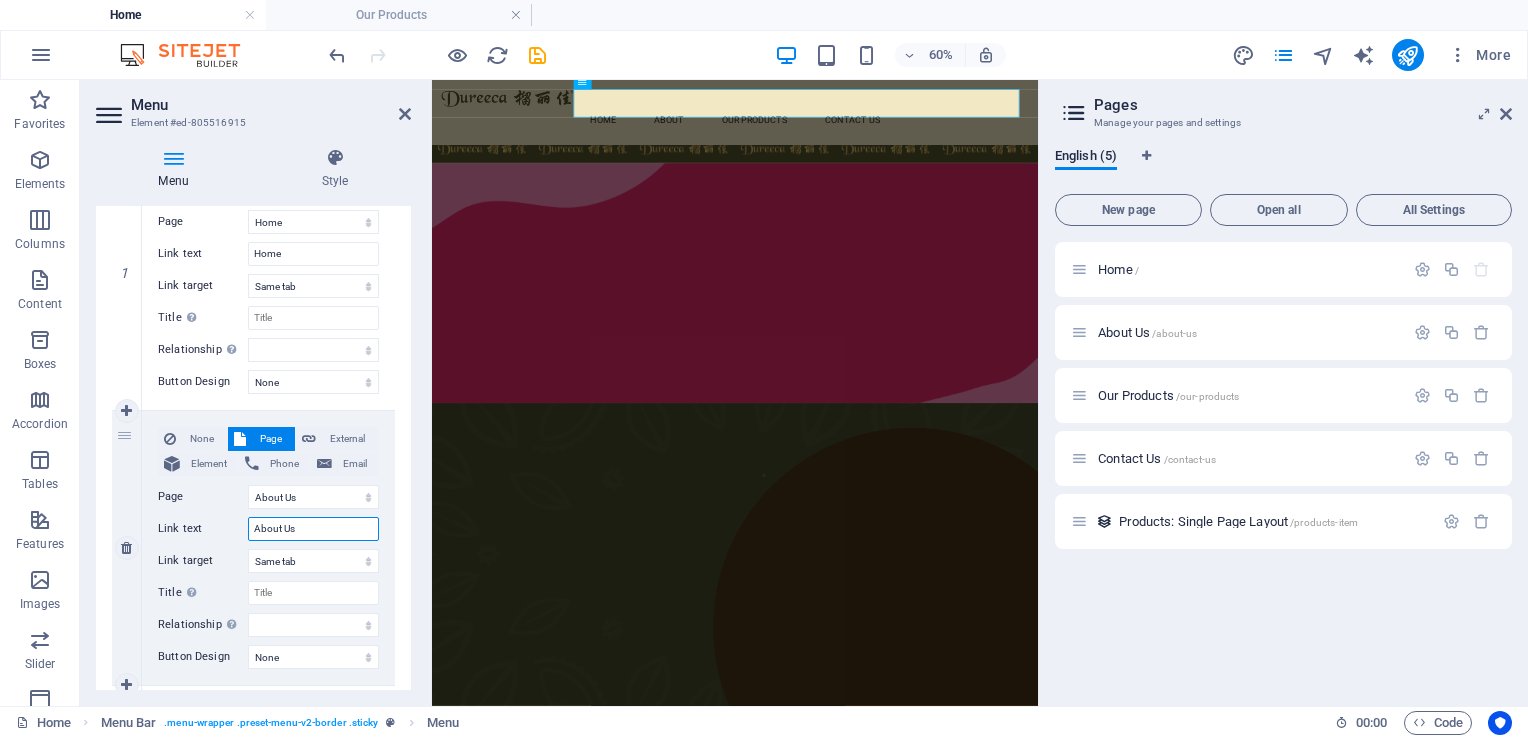 select 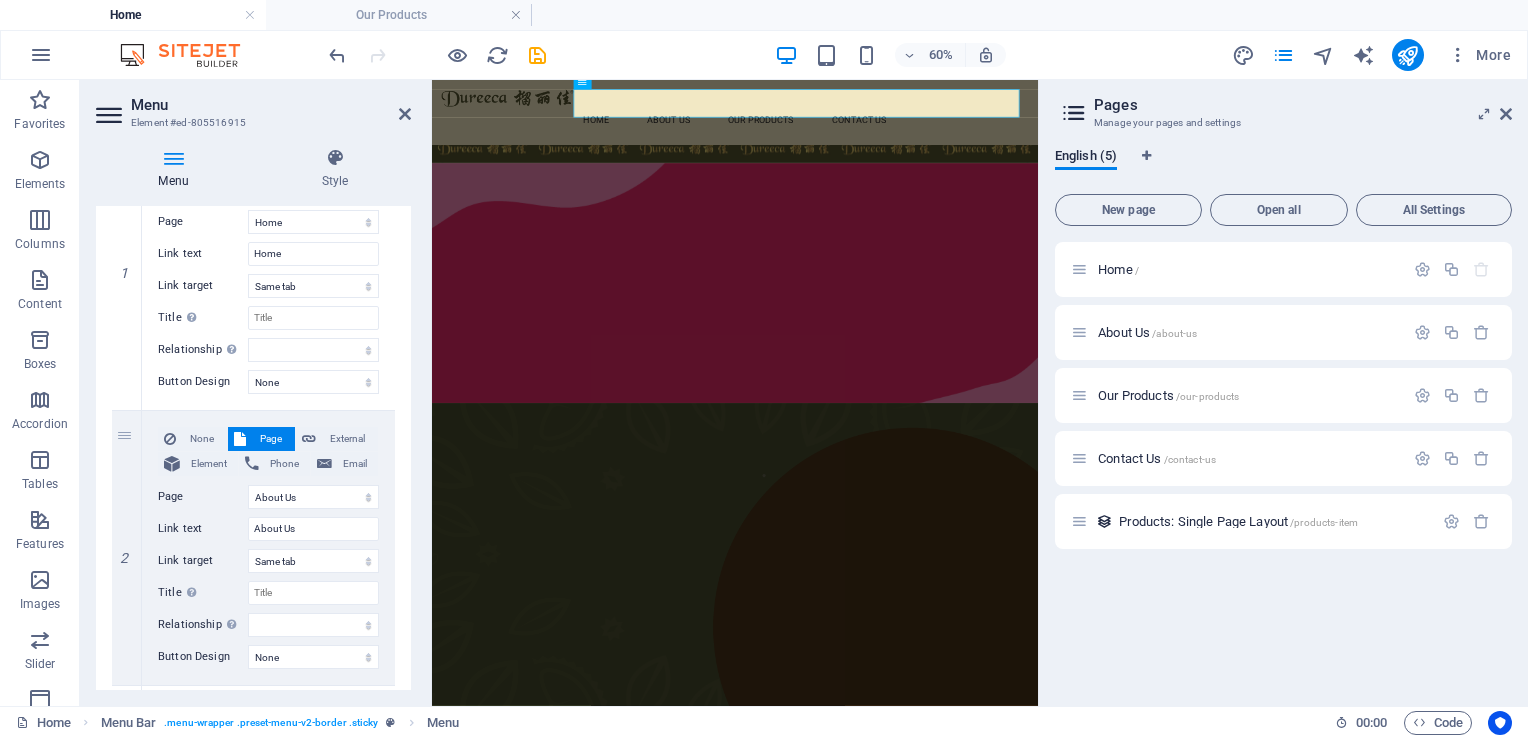 click on "1 None Page External Element Phone Email Page Home About Us Our Products Contact Us Element
URL /13928024 Phone Email Link text Home Link target New tab Same tab Overlay Title Additional link description, should not be the same as the link text. The title is most often shown as a tooltip text when the mouse moves over the element. Leave empty if uncertain. Relationship Sets the  relationship of this link to the link target . For example, the value "nofollow" instructs search engines not to follow the link. Can be left empty. alternate author bookmark external help license next nofollow noreferrer noopener prev search tag Button Design None Default Primary Secondary 2 None Page External Element Phone Email Page Home About Us Our Products Contact Us Element
URL /13928027 Phone Email Link text About Us Link target New tab Same tab Overlay Title Relationship Sets the  relationship of this link to the link target alternate author bookmark external help license next 3" at bounding box center (253, 685) 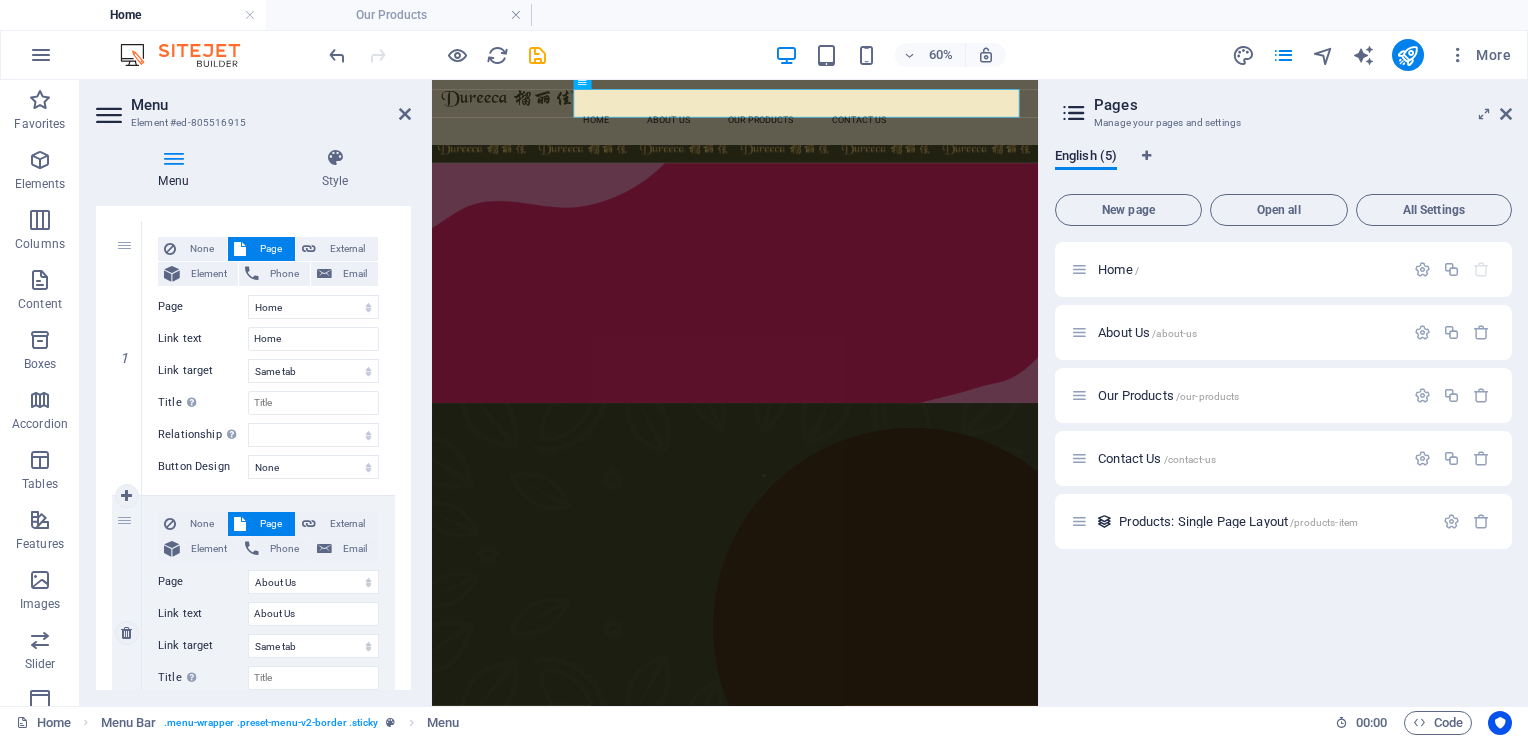 scroll, scrollTop: 200, scrollLeft: 0, axis: vertical 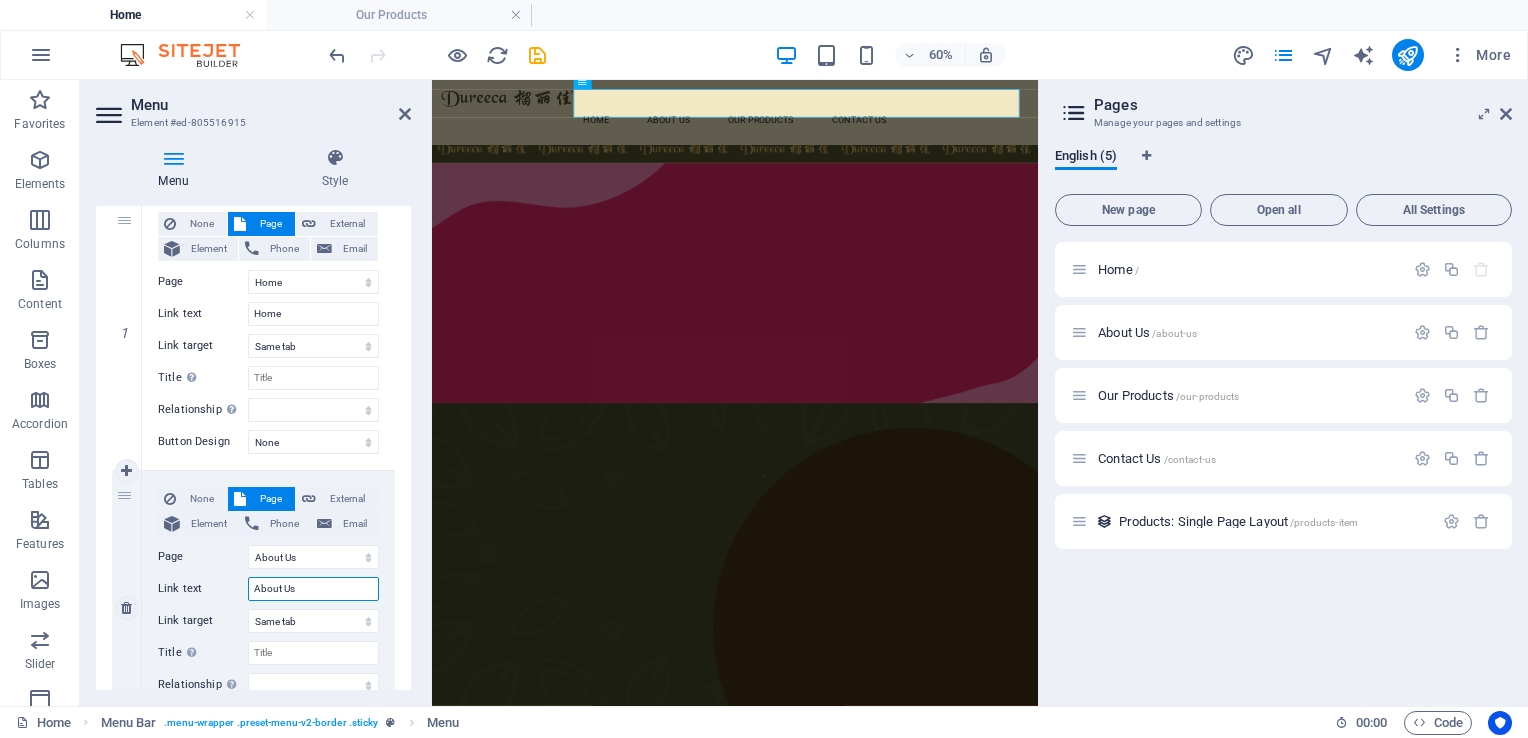 click on "About Us" at bounding box center (313, 589) 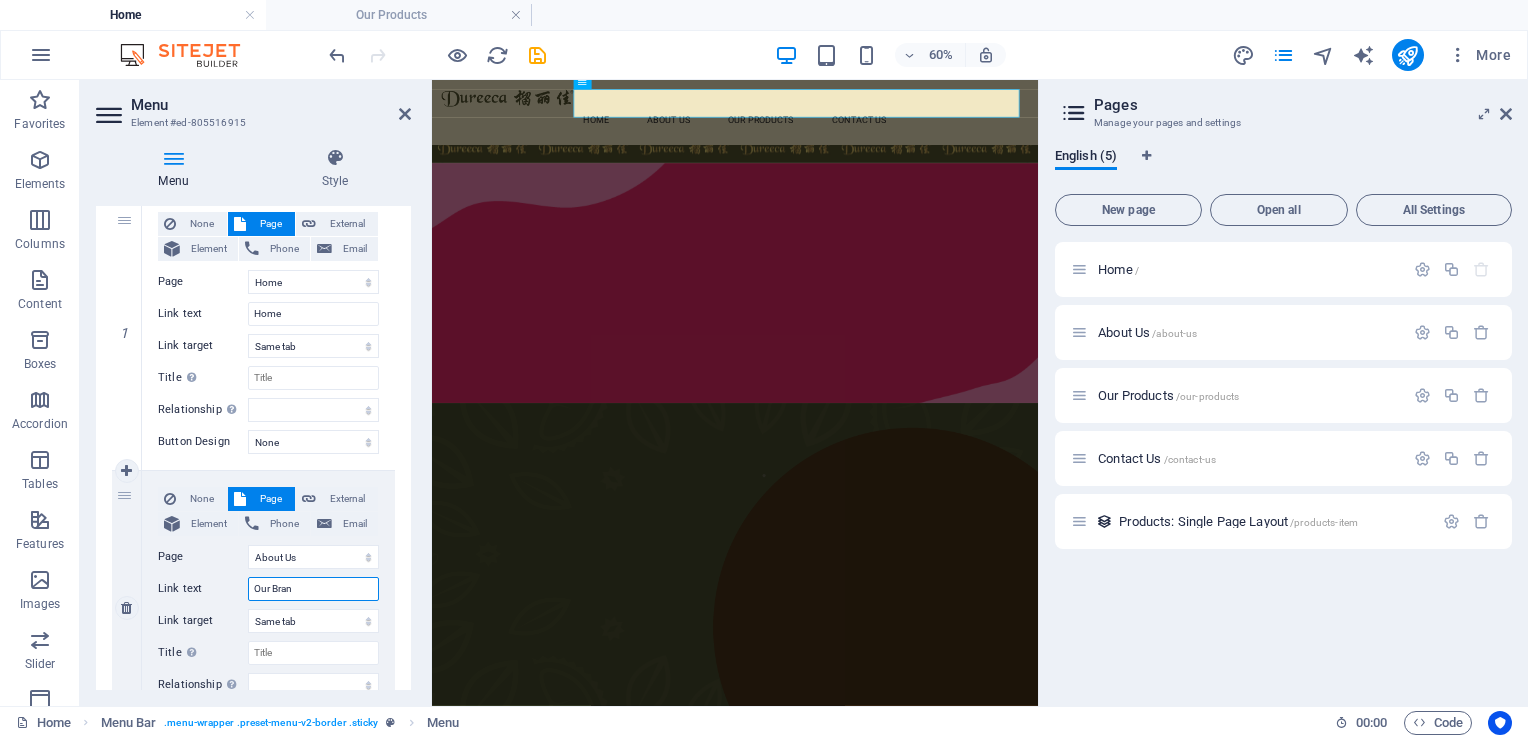 type on "Our Brand" 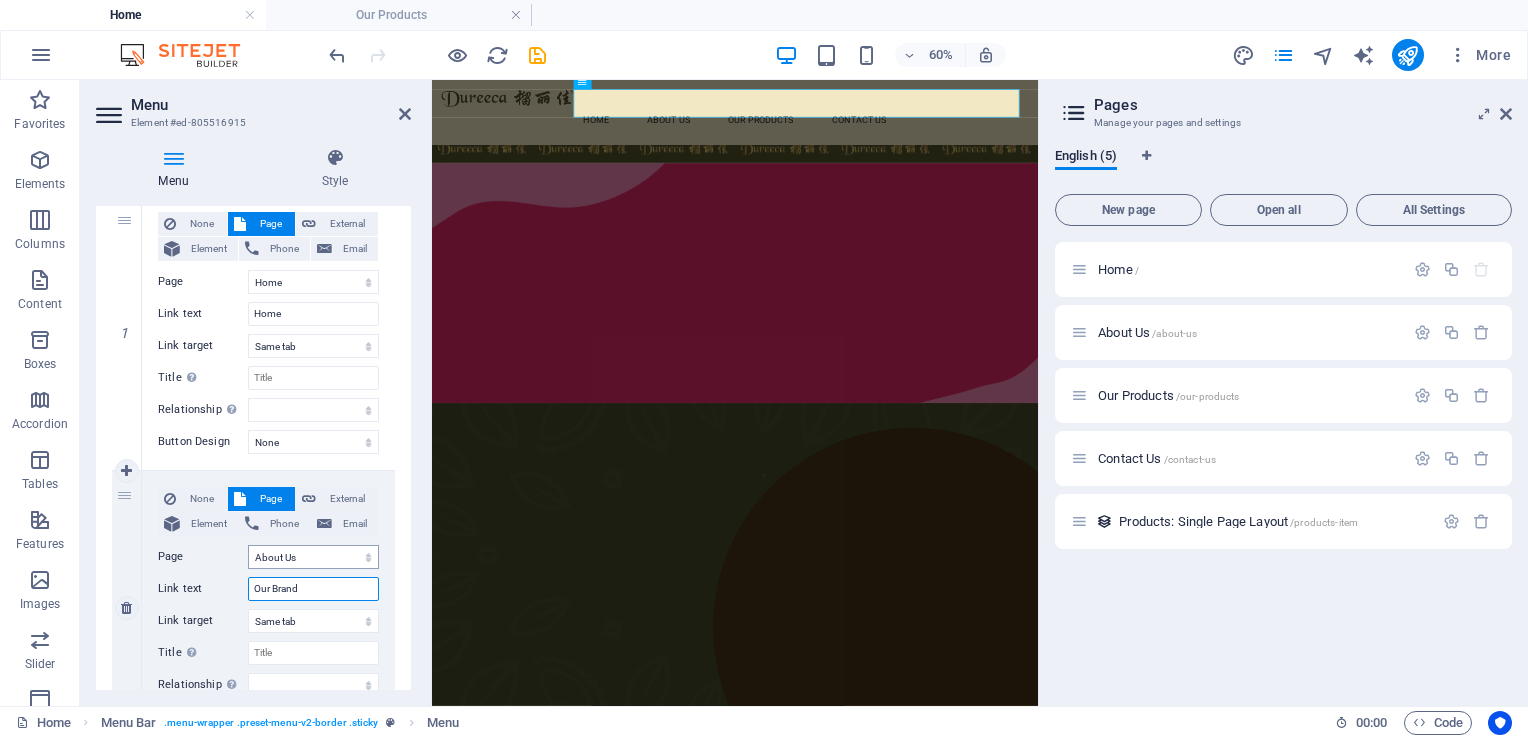 select 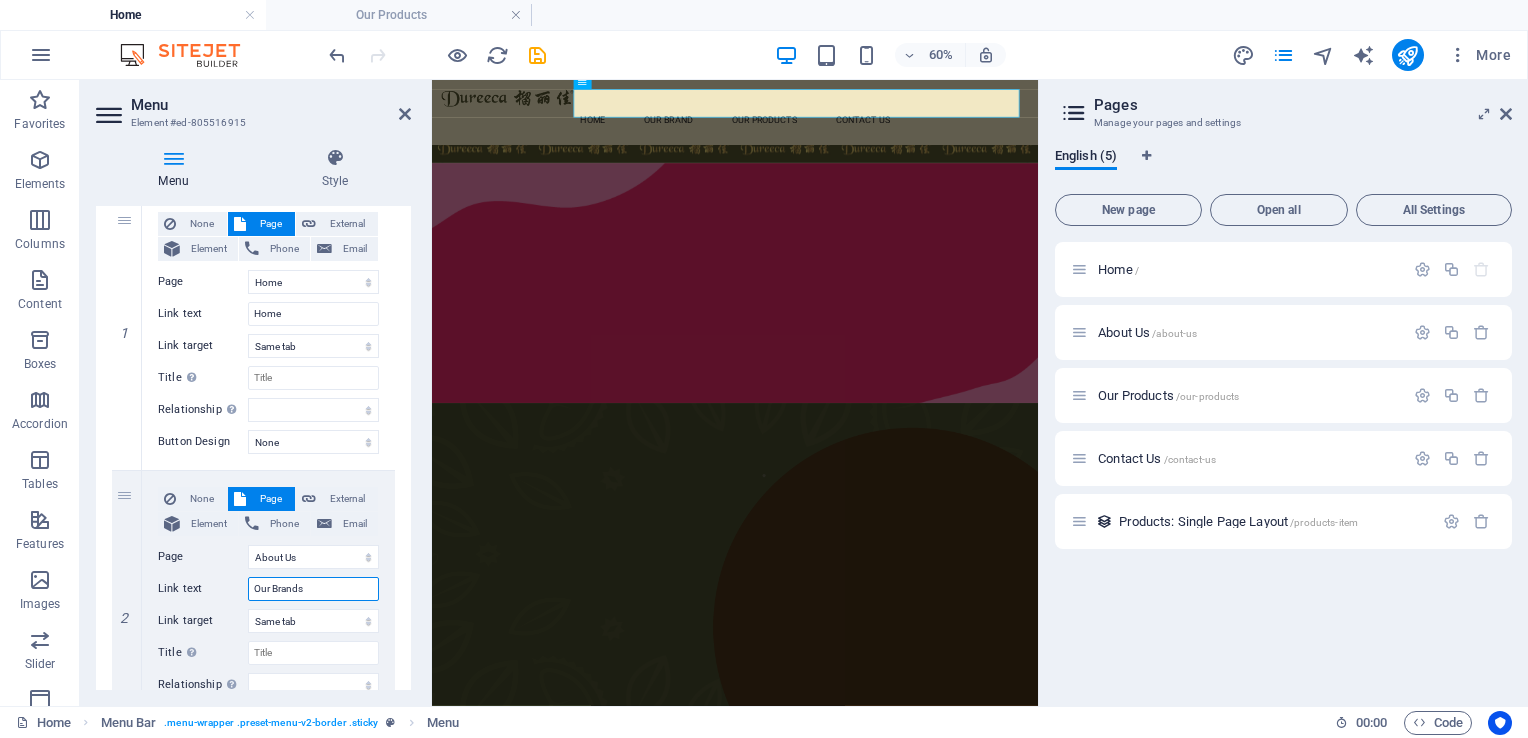 type on "Our Brands" 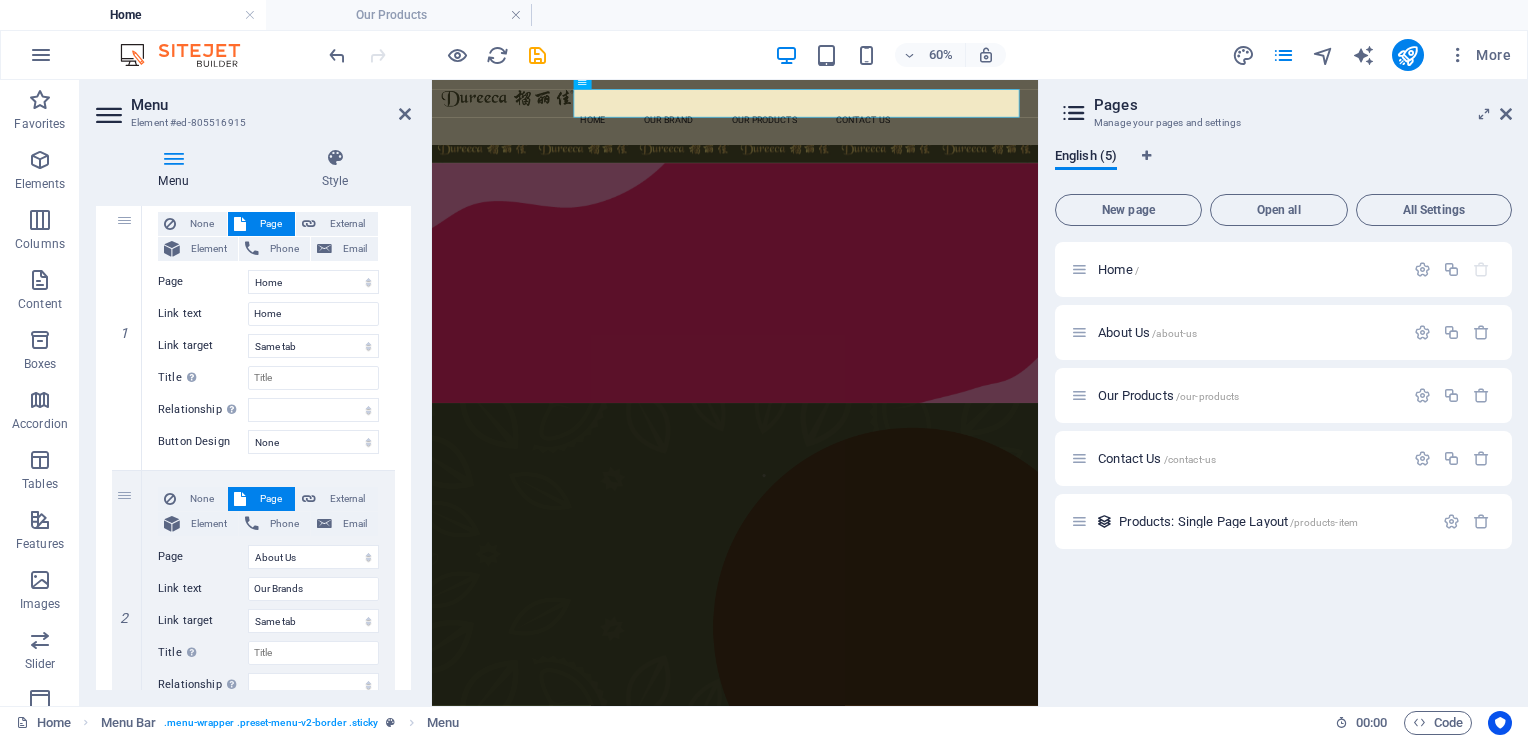 select 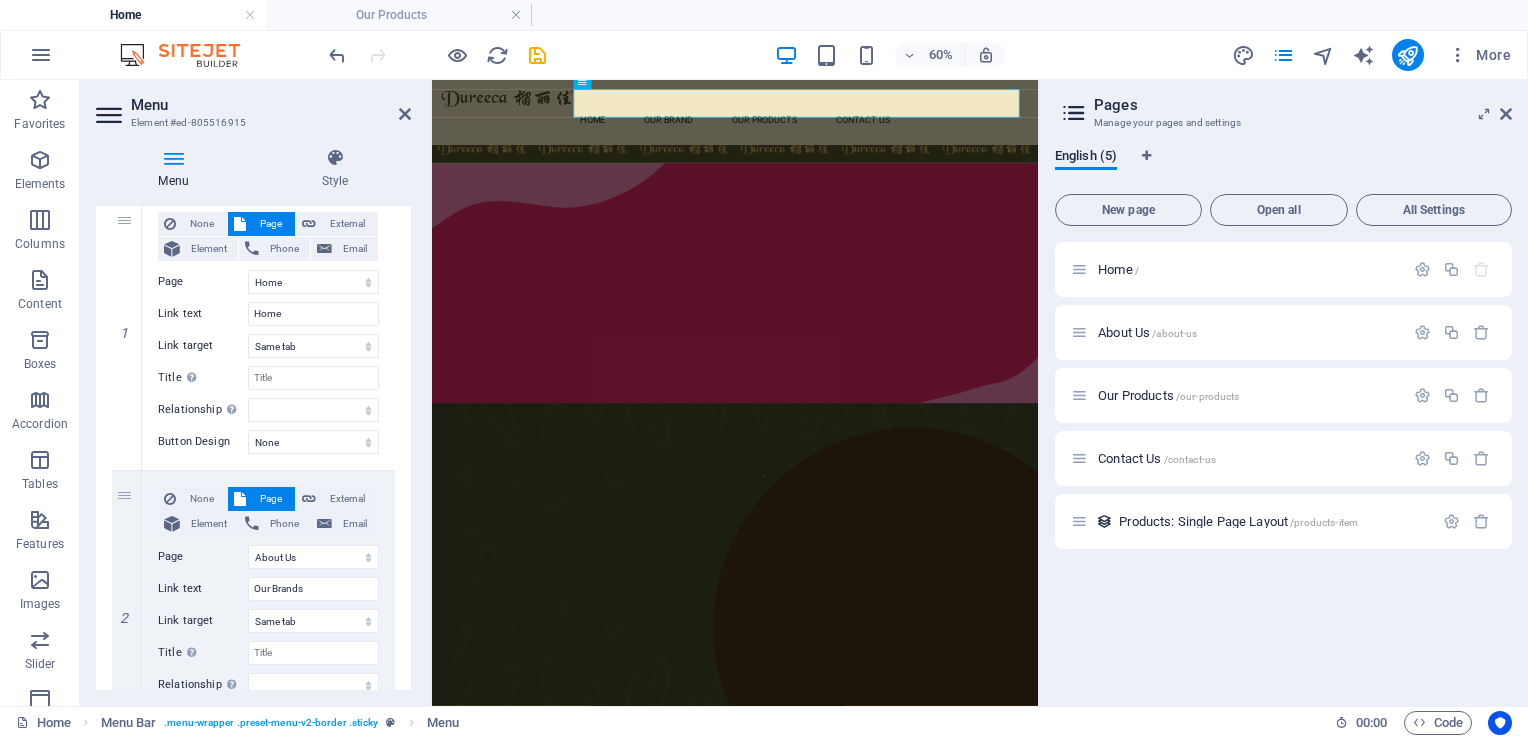 click on "1 None Page External Element Phone Email Page Home About Us Our Products Contact Us Element
URL /13928024 Phone Email Link text Home Link target New tab Same tab Overlay Title Additional link description, should not be the same as the link text. The title is most often shown as a tooltip text when the mouse moves over the element. Leave empty if uncertain. Relationship Sets the  relationship of this link to the link target . For example, the value "nofollow" instructs search engines not to follow the link. Can be left empty. alternate author bookmark external help license next nofollow noreferrer noopener prev search tag Button Design None Default Primary Secondary 2 None Page External Element Phone Email Page Home About Us Our Products Contact Us Element
URL /13928027 Phone Email Link text Our Brands Link target New tab Same tab Overlay Title Relationship Sets the  relationship of this link to the link target alternate author bookmark external help license next" at bounding box center (253, 745) 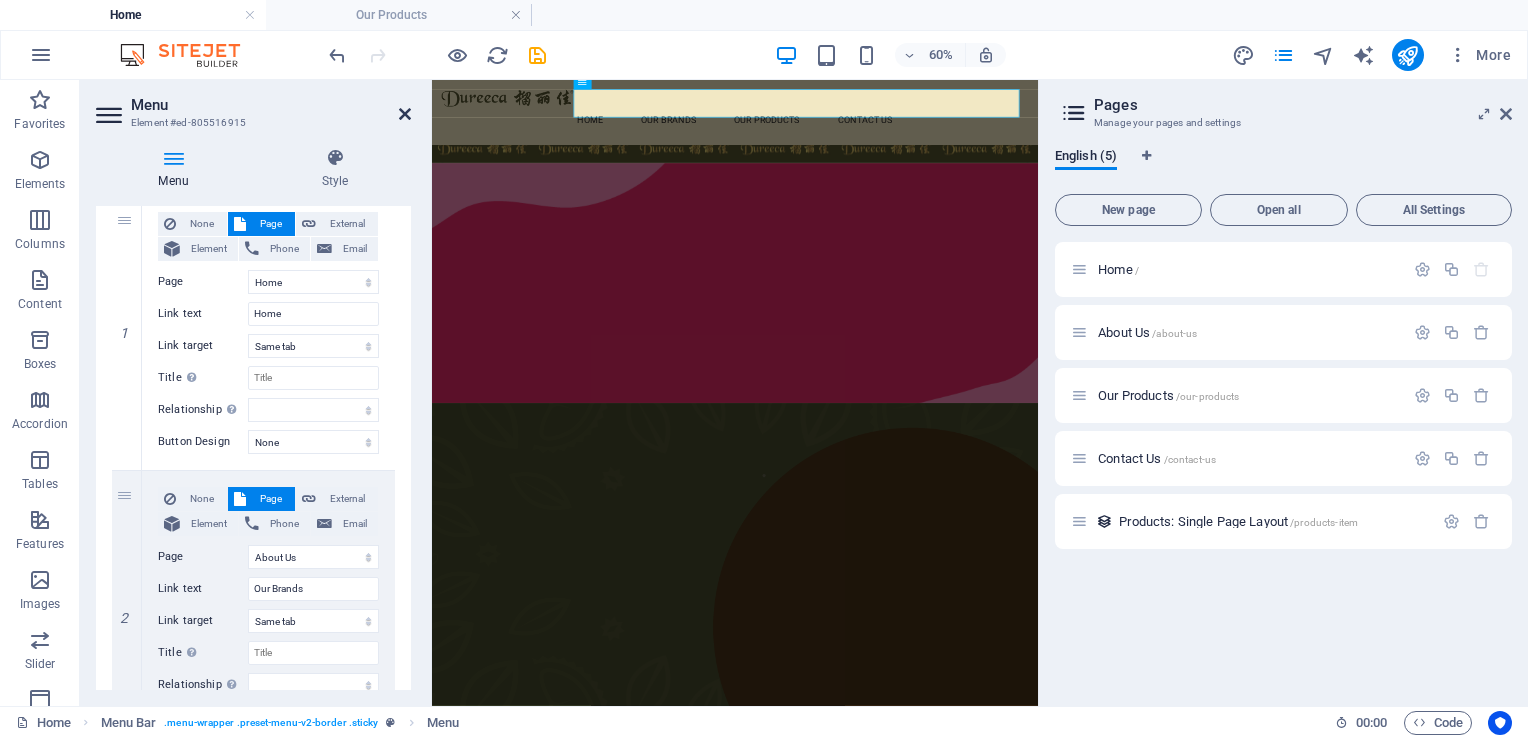 click at bounding box center (405, 114) 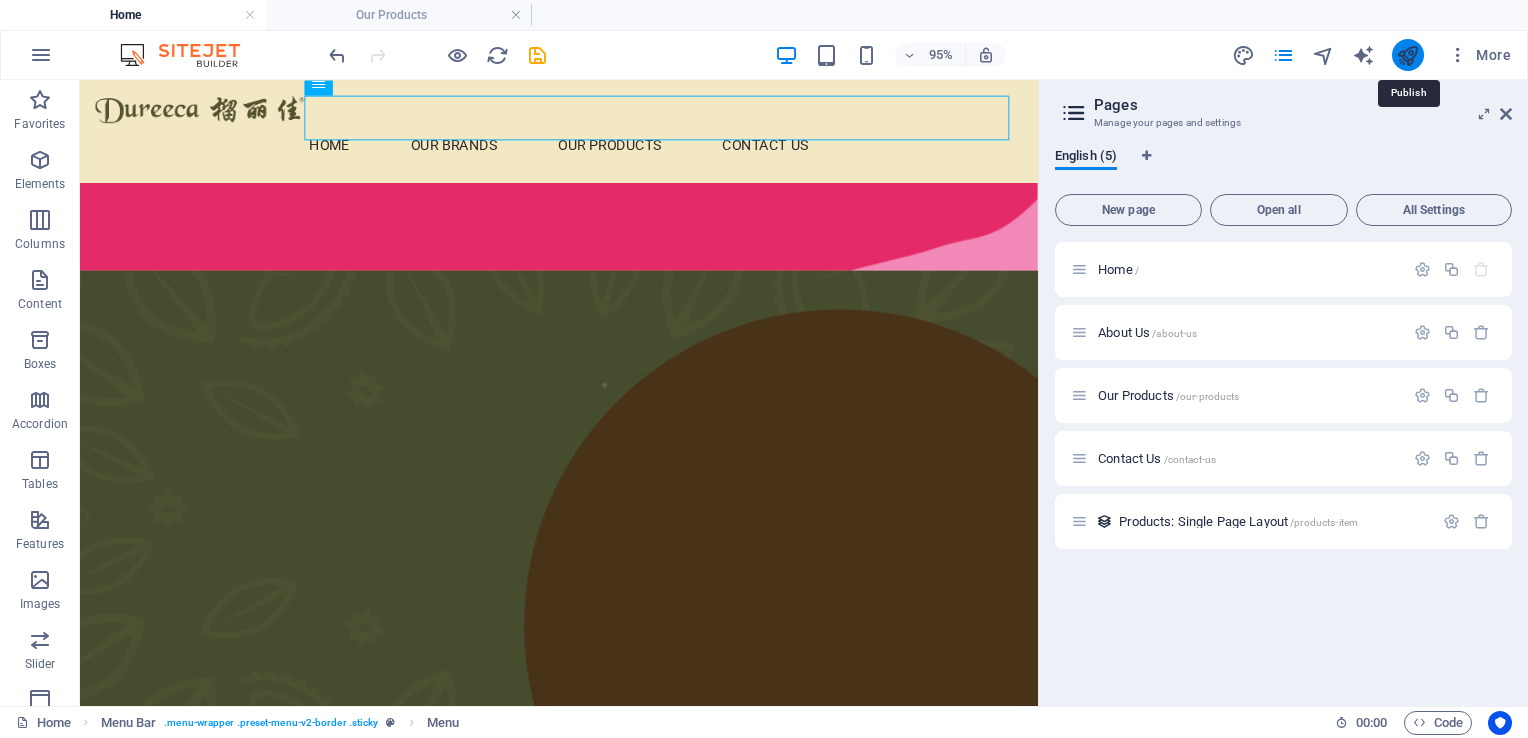 click at bounding box center [1407, 55] 